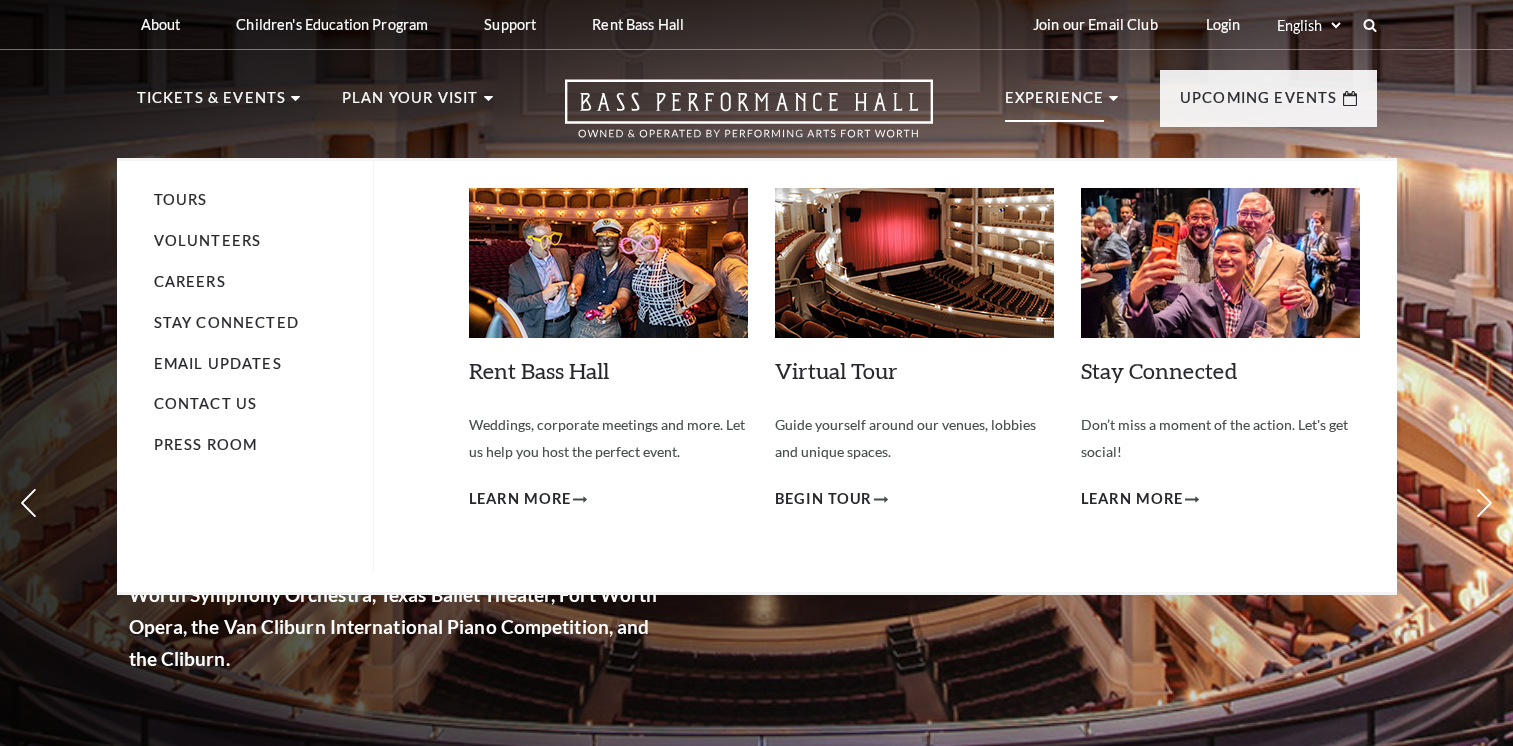 scroll, scrollTop: 0, scrollLeft: 0, axis: both 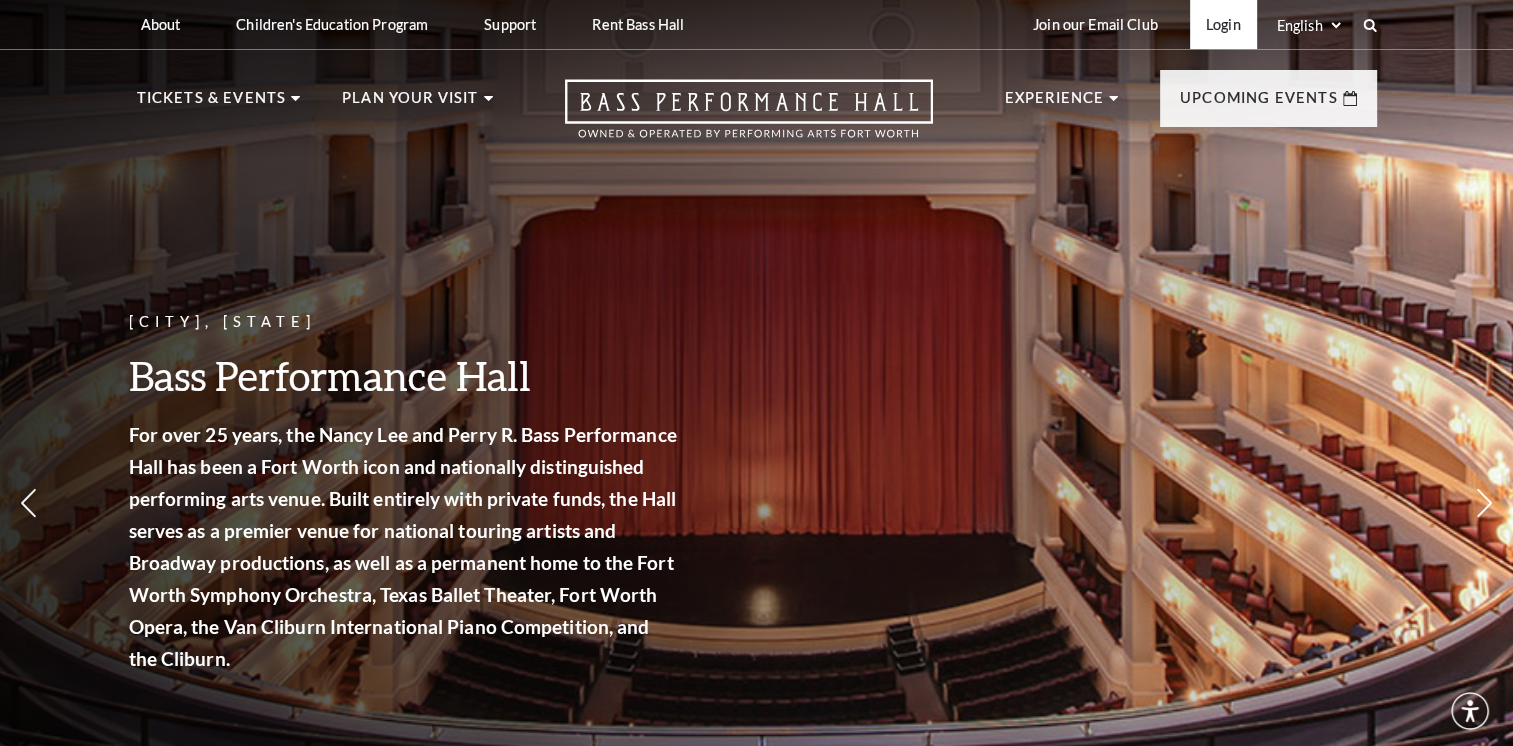 click on "Login" at bounding box center (1223, 24) 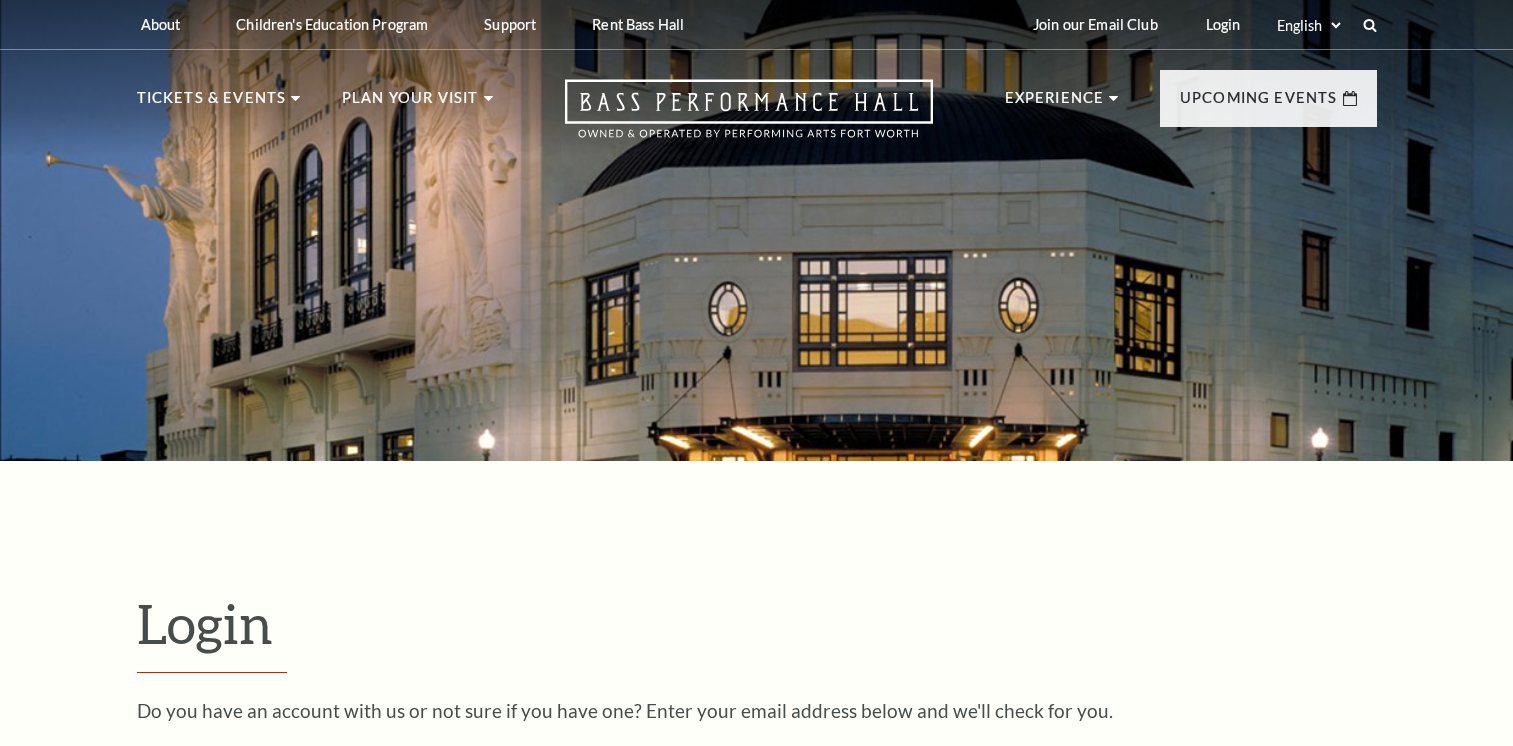 scroll, scrollTop: 590, scrollLeft: 0, axis: vertical 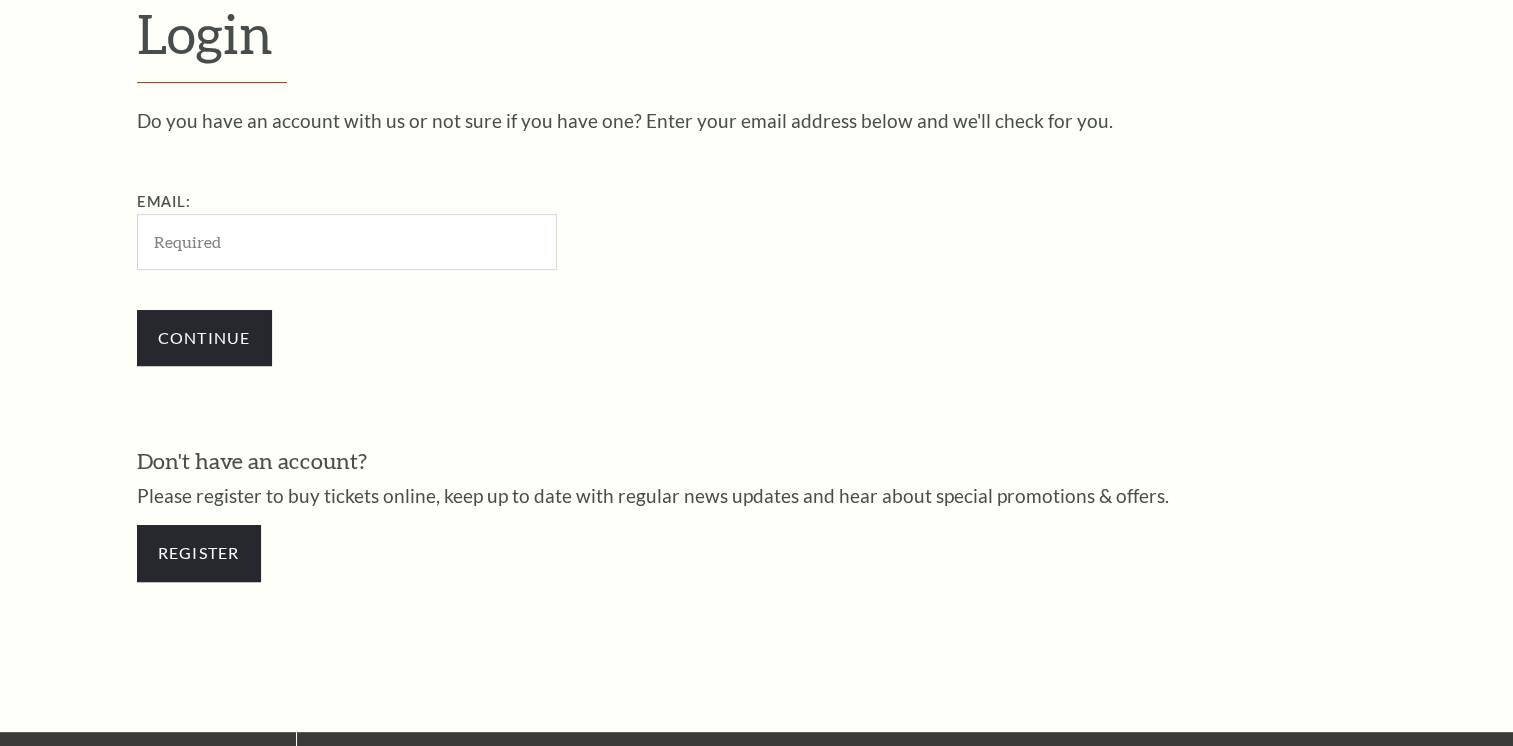 click on "Email:" at bounding box center (347, 241) 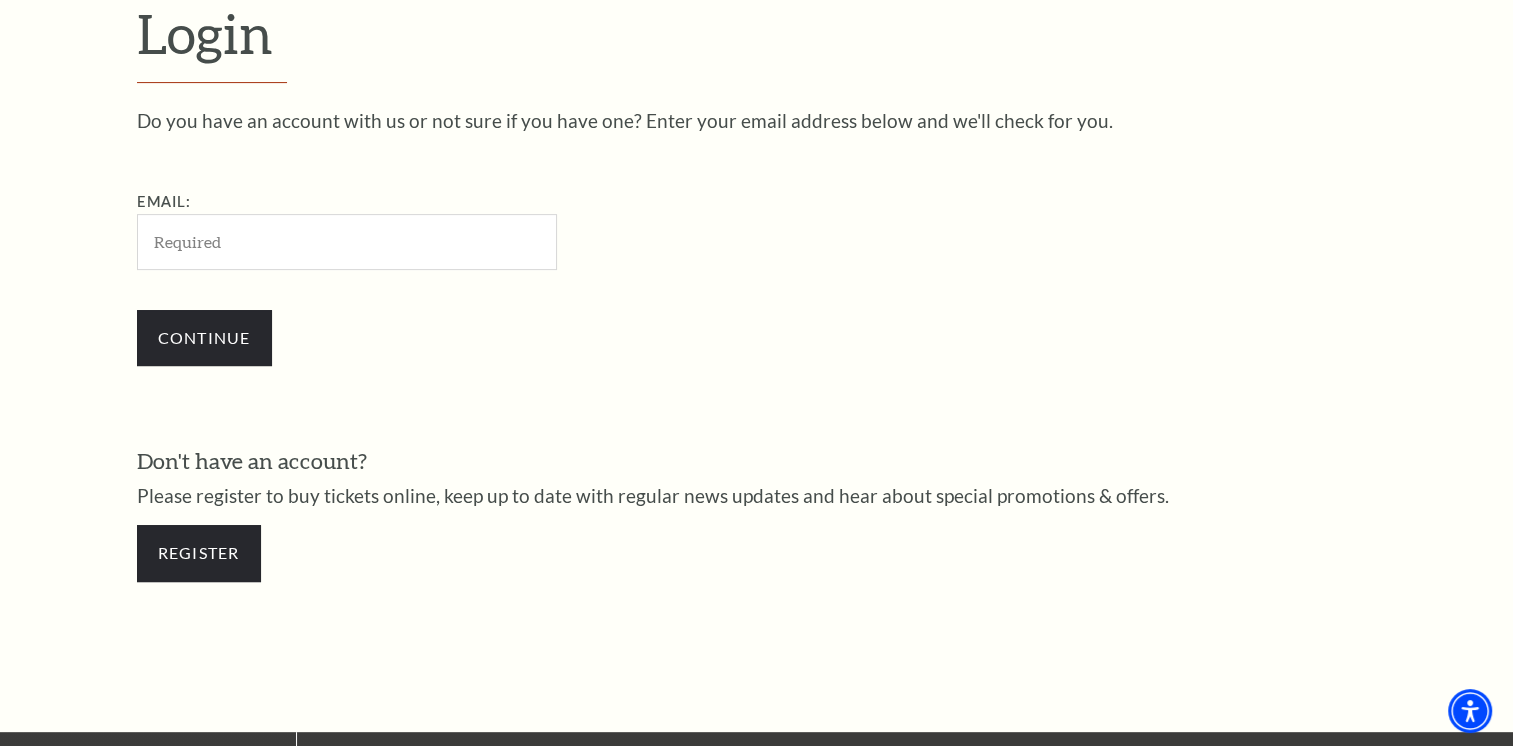 type on "[EMAIL]" 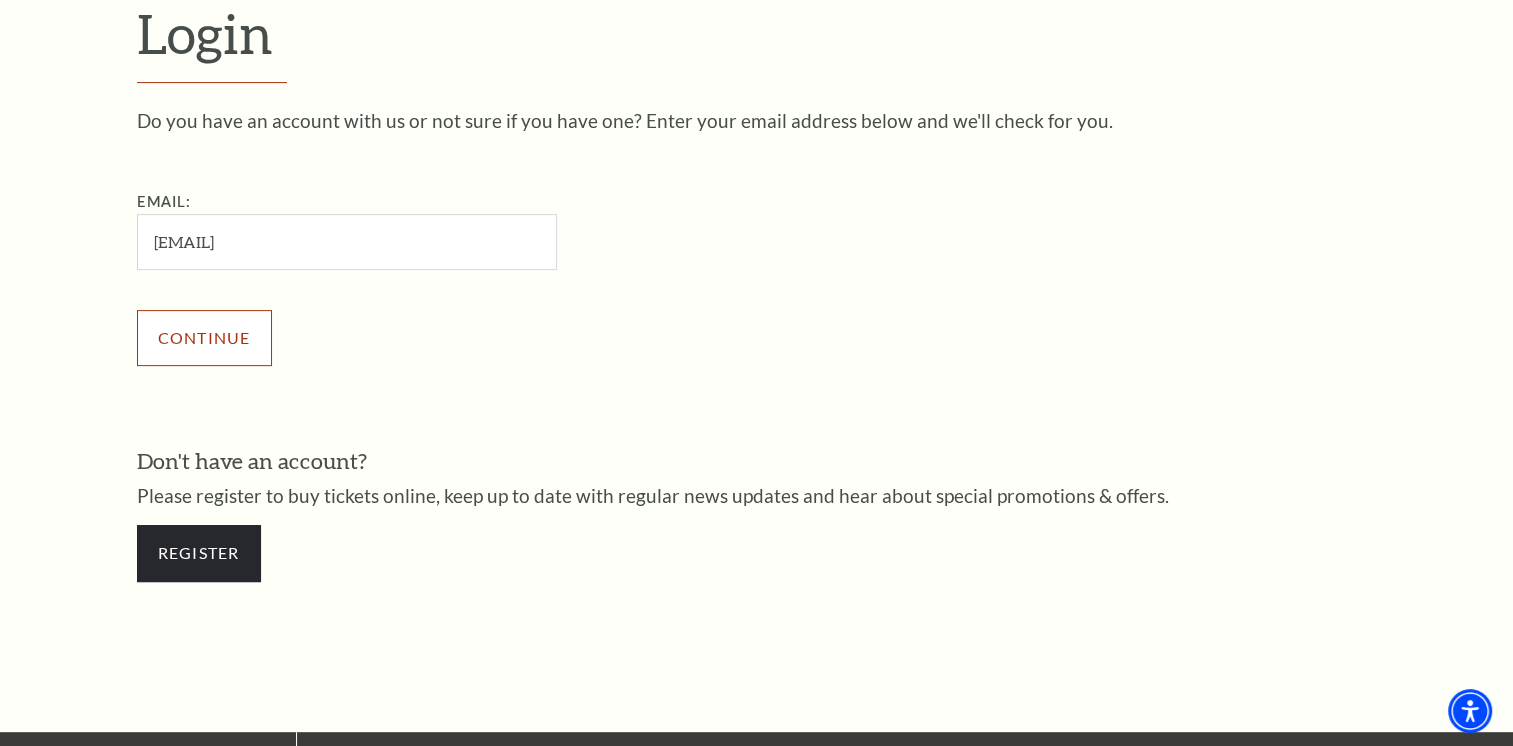 click on "Continue" at bounding box center [204, 338] 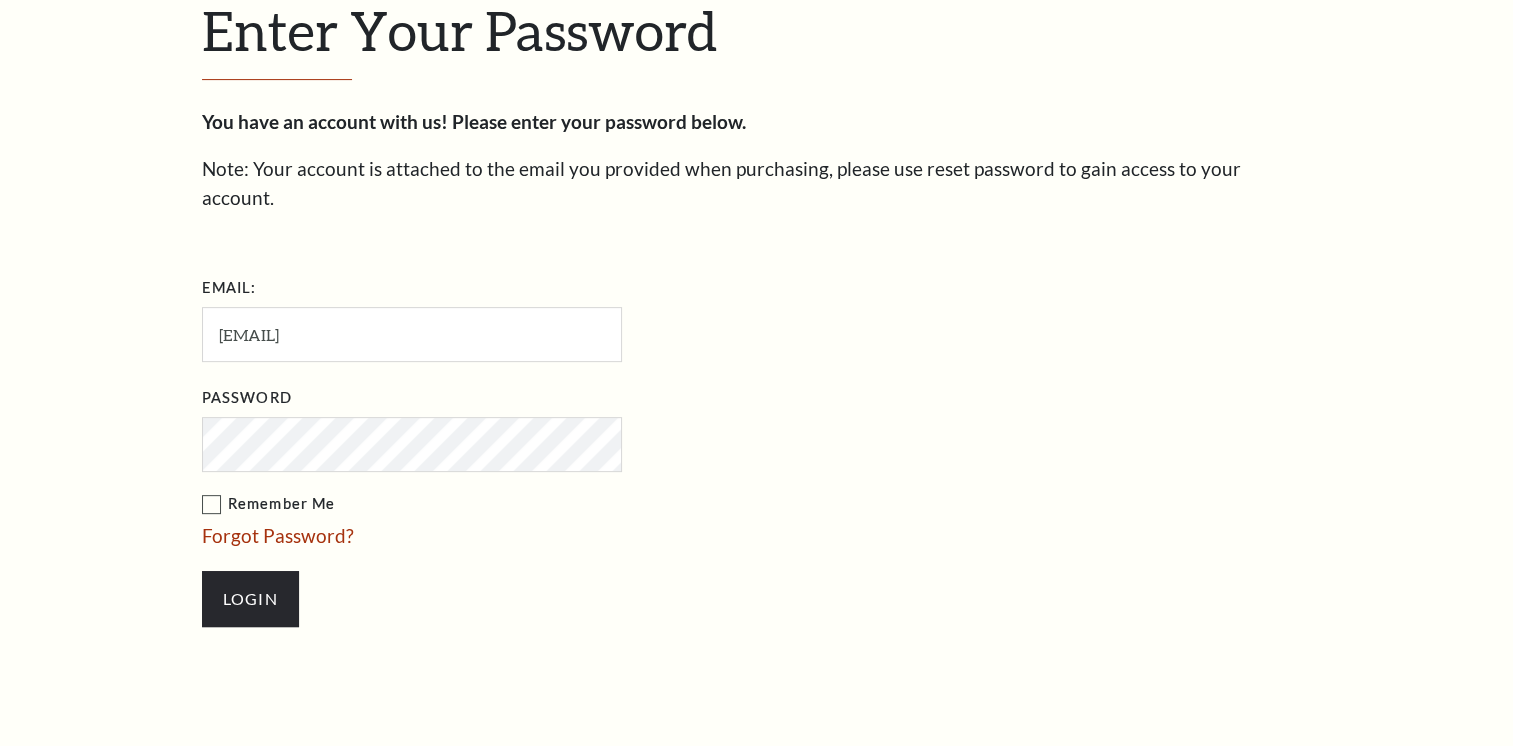 scroll, scrollTop: 0, scrollLeft: 0, axis: both 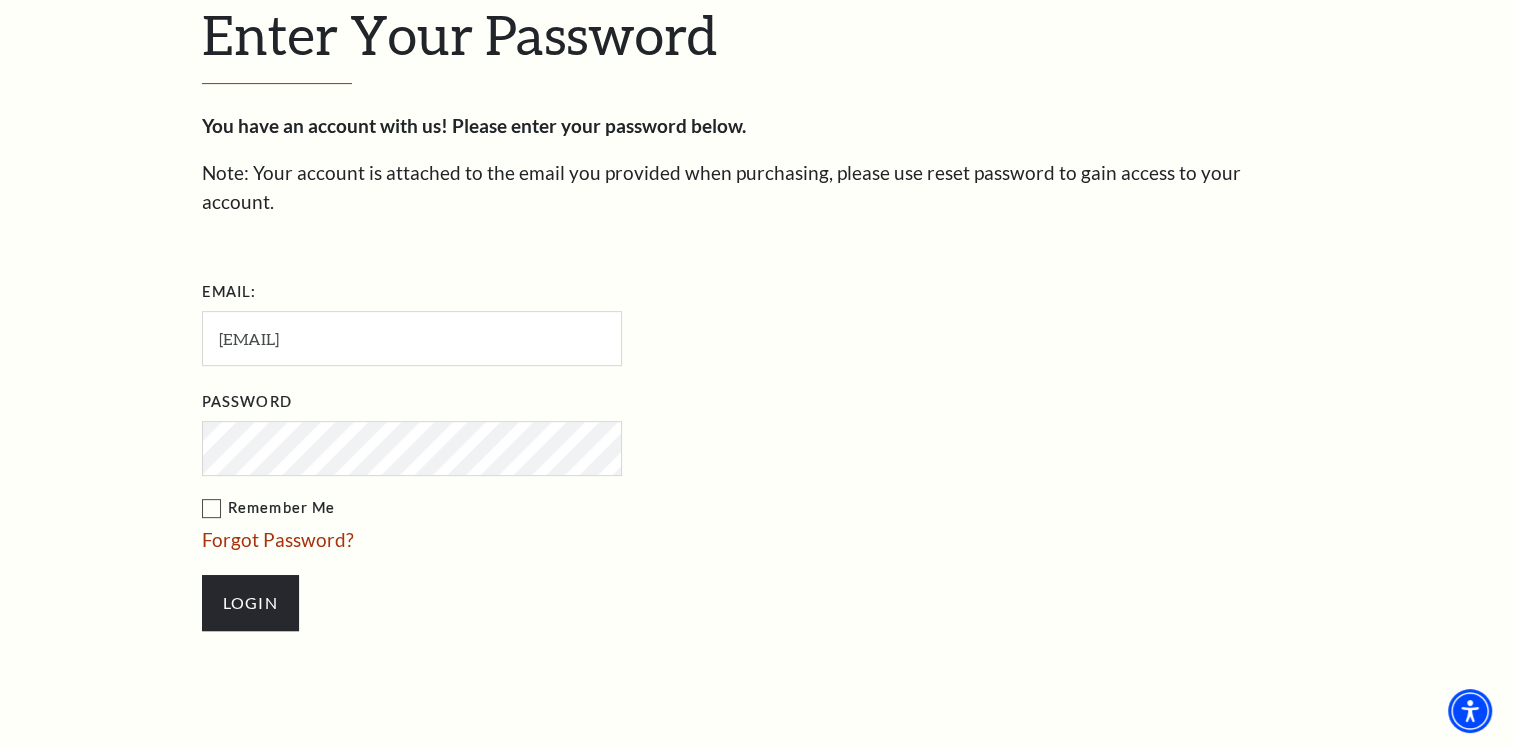 click on "Remember Me" at bounding box center [512, 508] 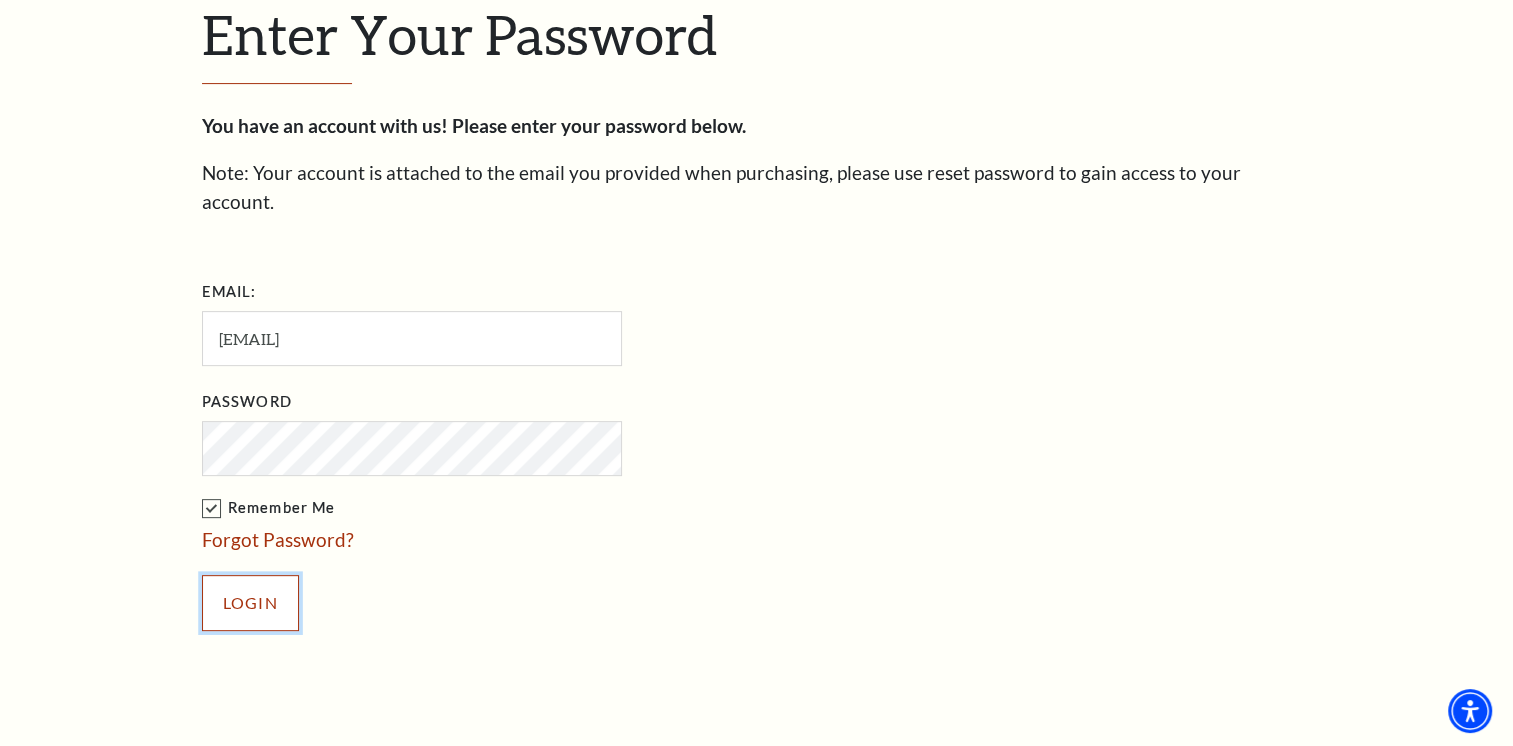 click on "Login" at bounding box center (250, 603) 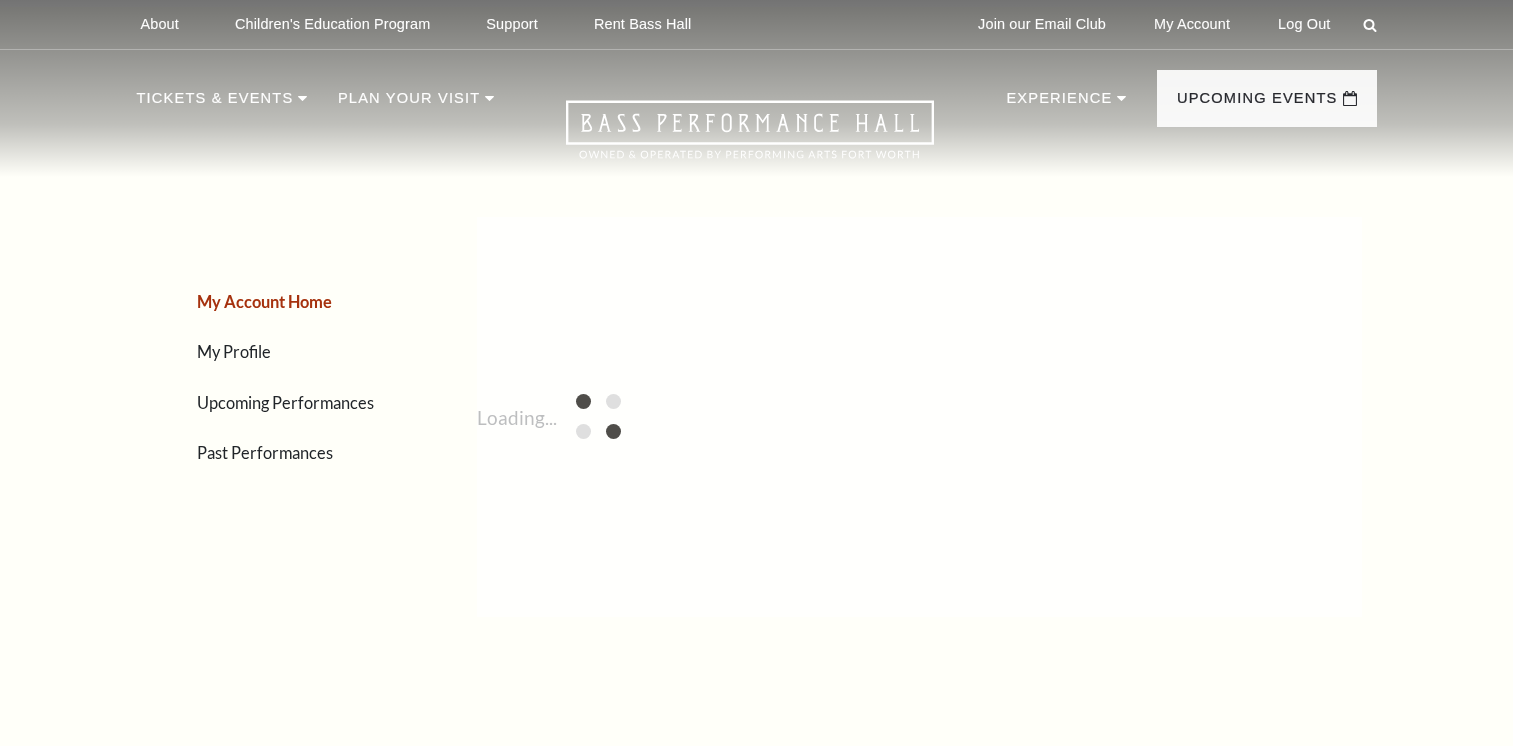 scroll, scrollTop: 0, scrollLeft: 0, axis: both 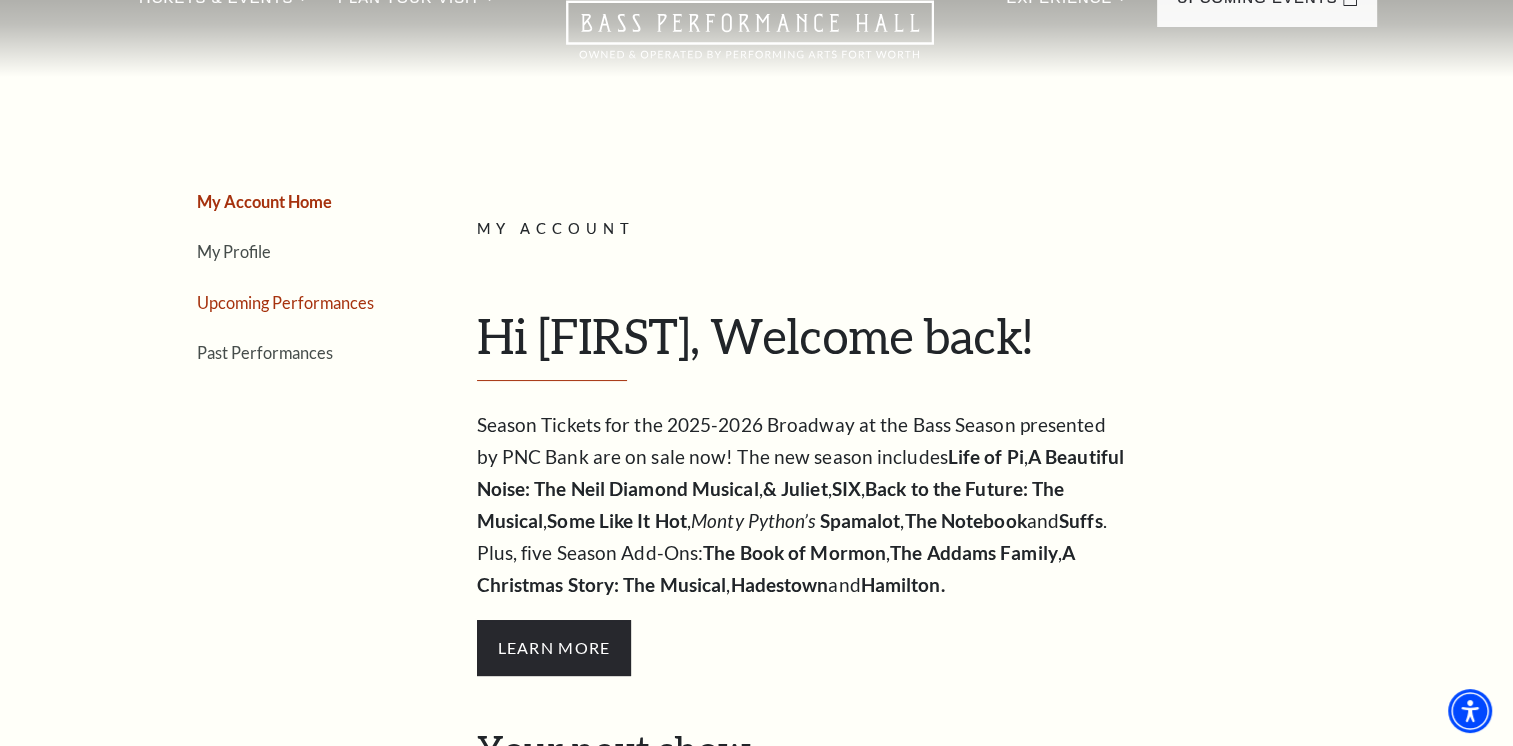 click on "Upcoming Performances" at bounding box center (285, 302) 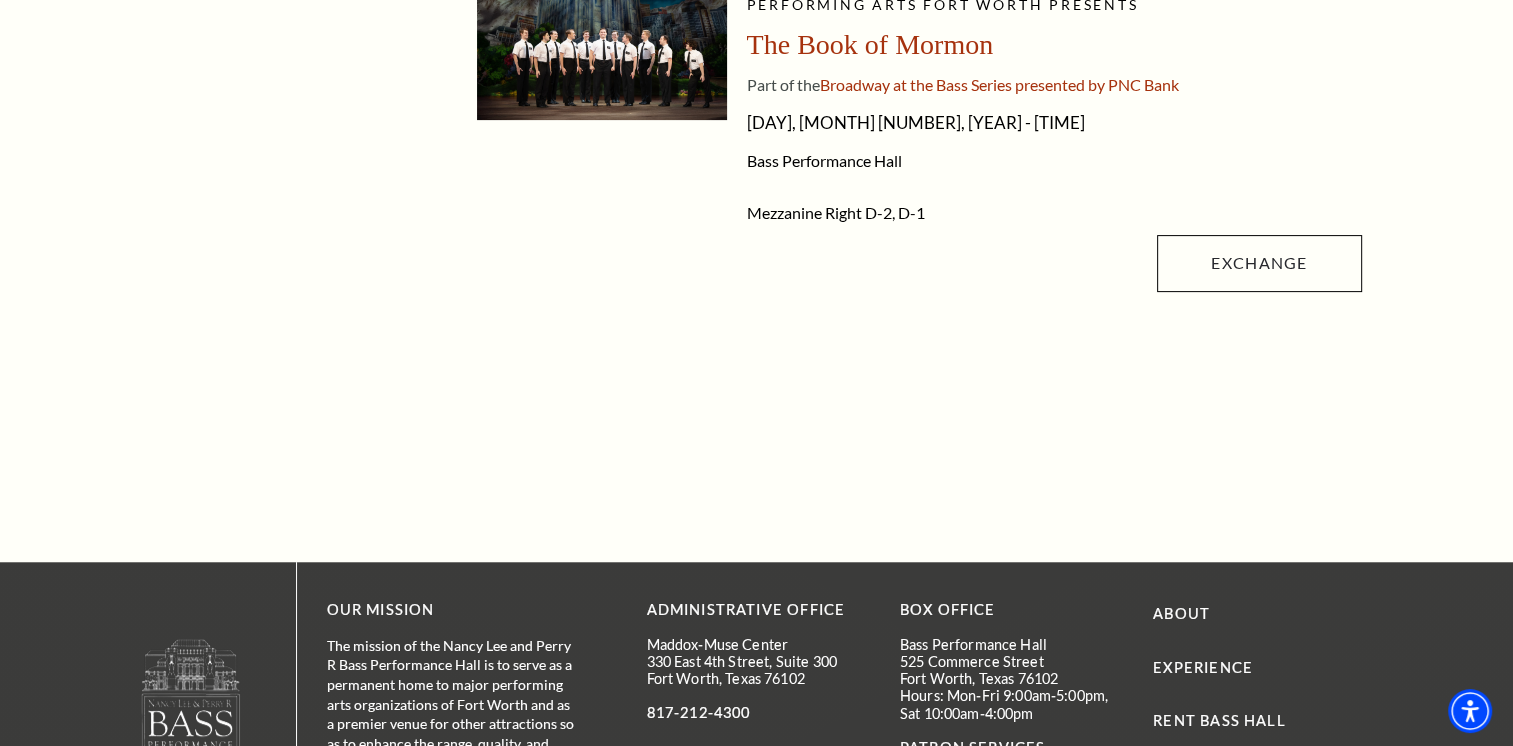scroll, scrollTop: 300, scrollLeft: 0, axis: vertical 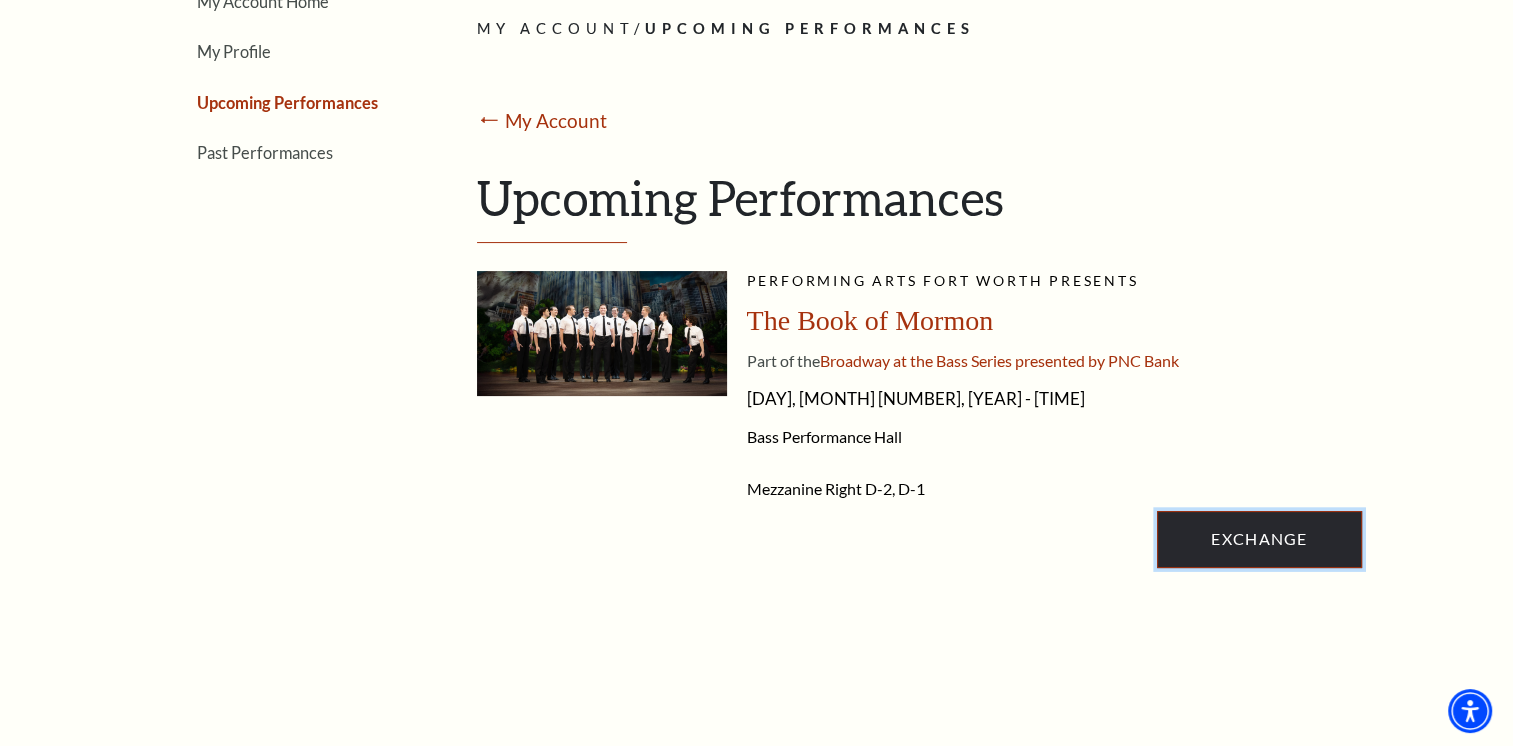click on "Exchange" at bounding box center (1259, 539) 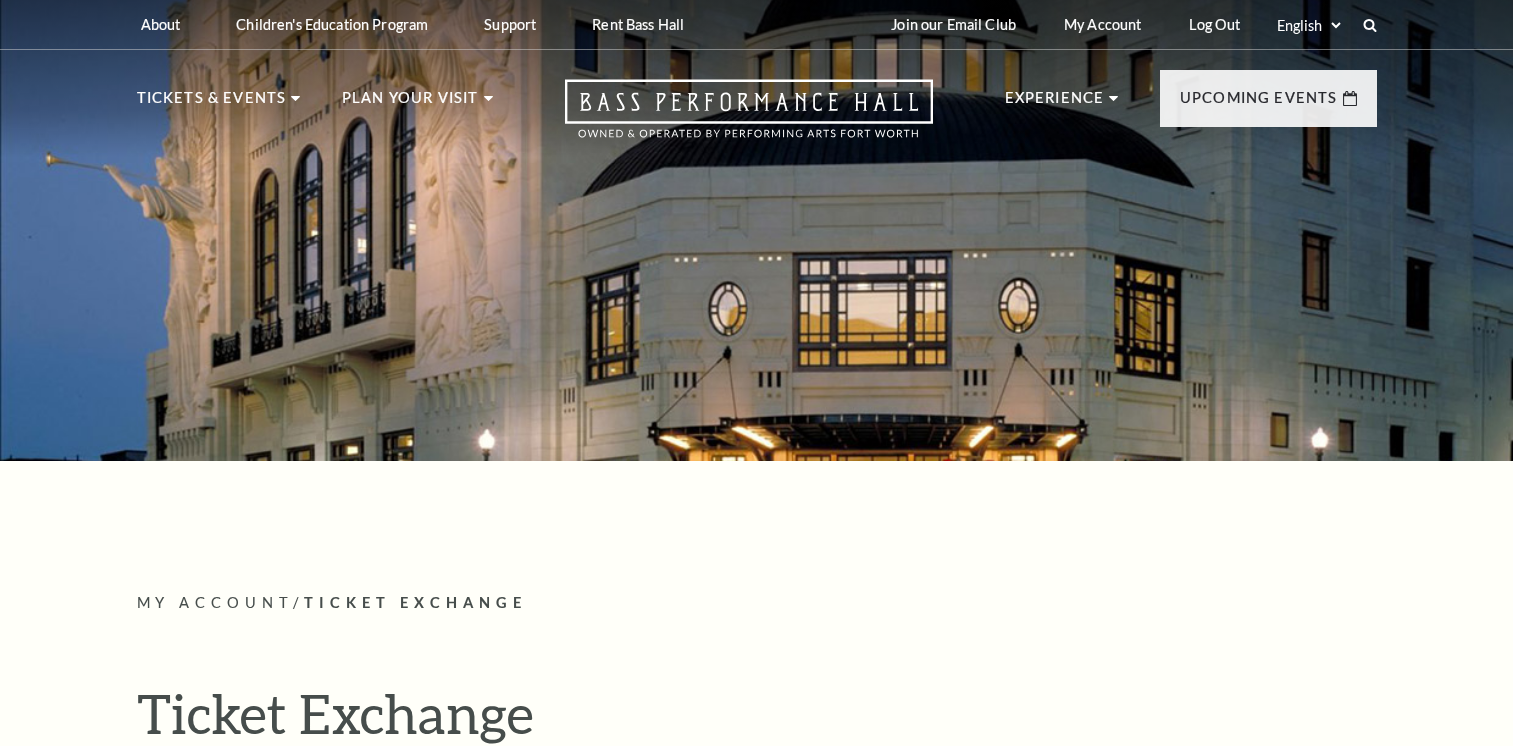 scroll, scrollTop: 0, scrollLeft: 0, axis: both 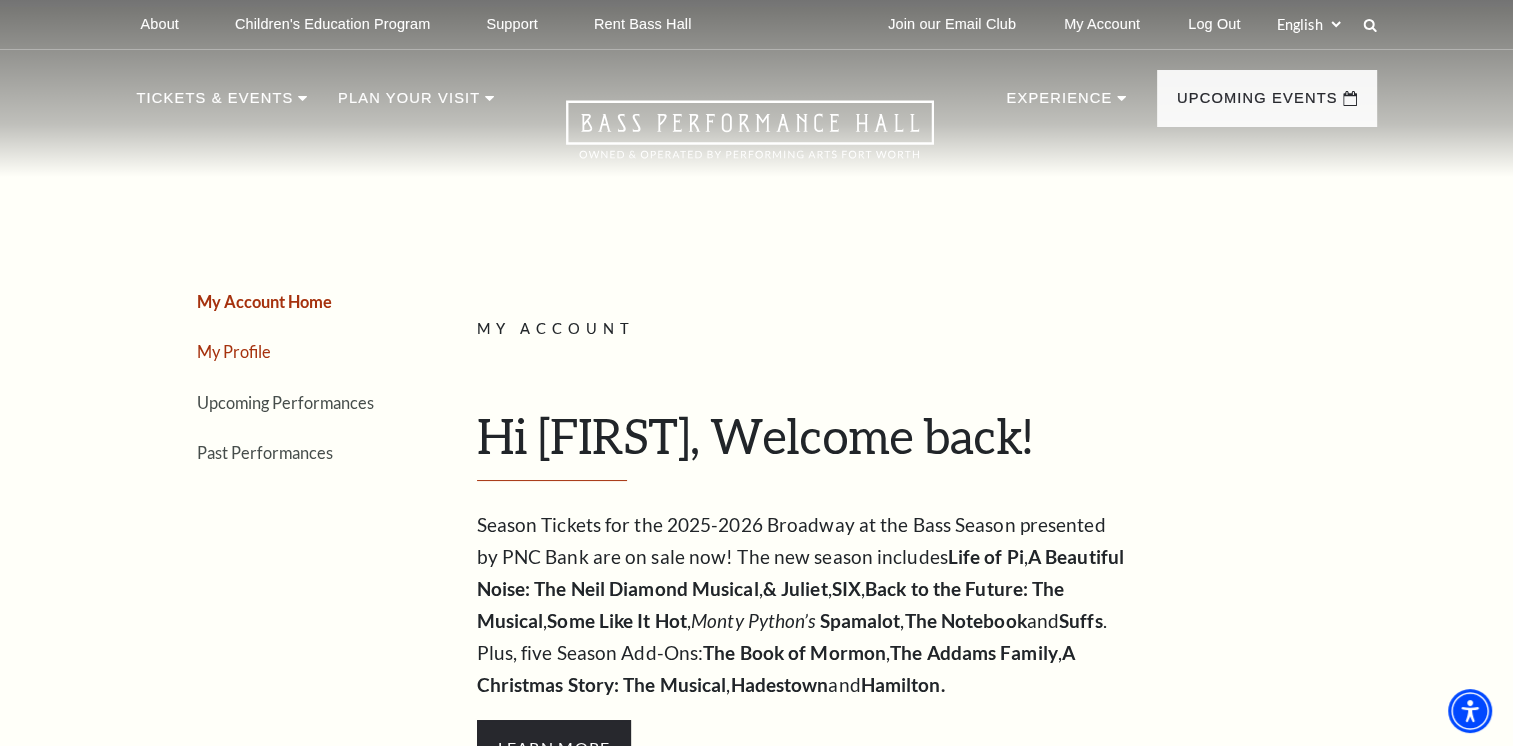click on "My Profile" at bounding box center [234, 351] 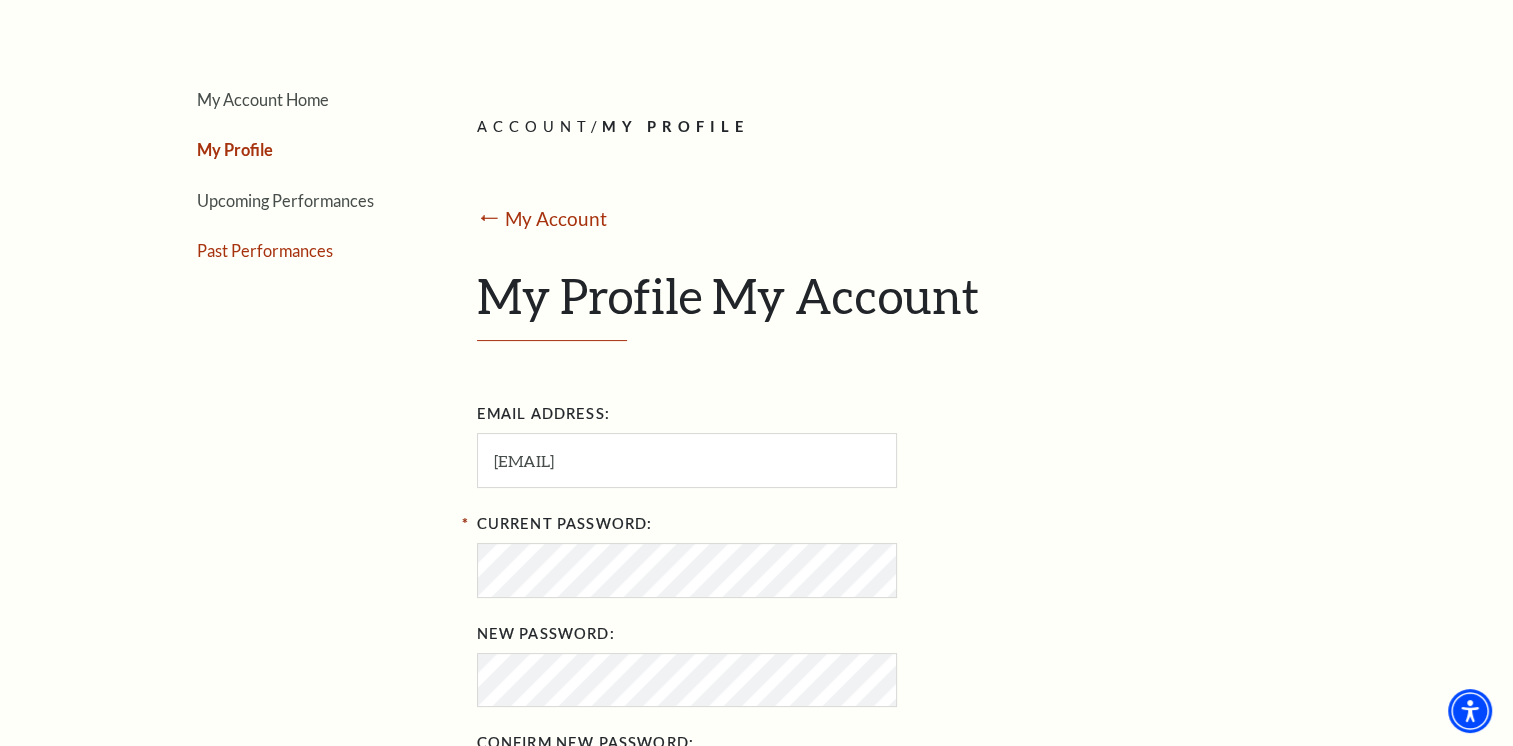 scroll, scrollTop: 100, scrollLeft: 0, axis: vertical 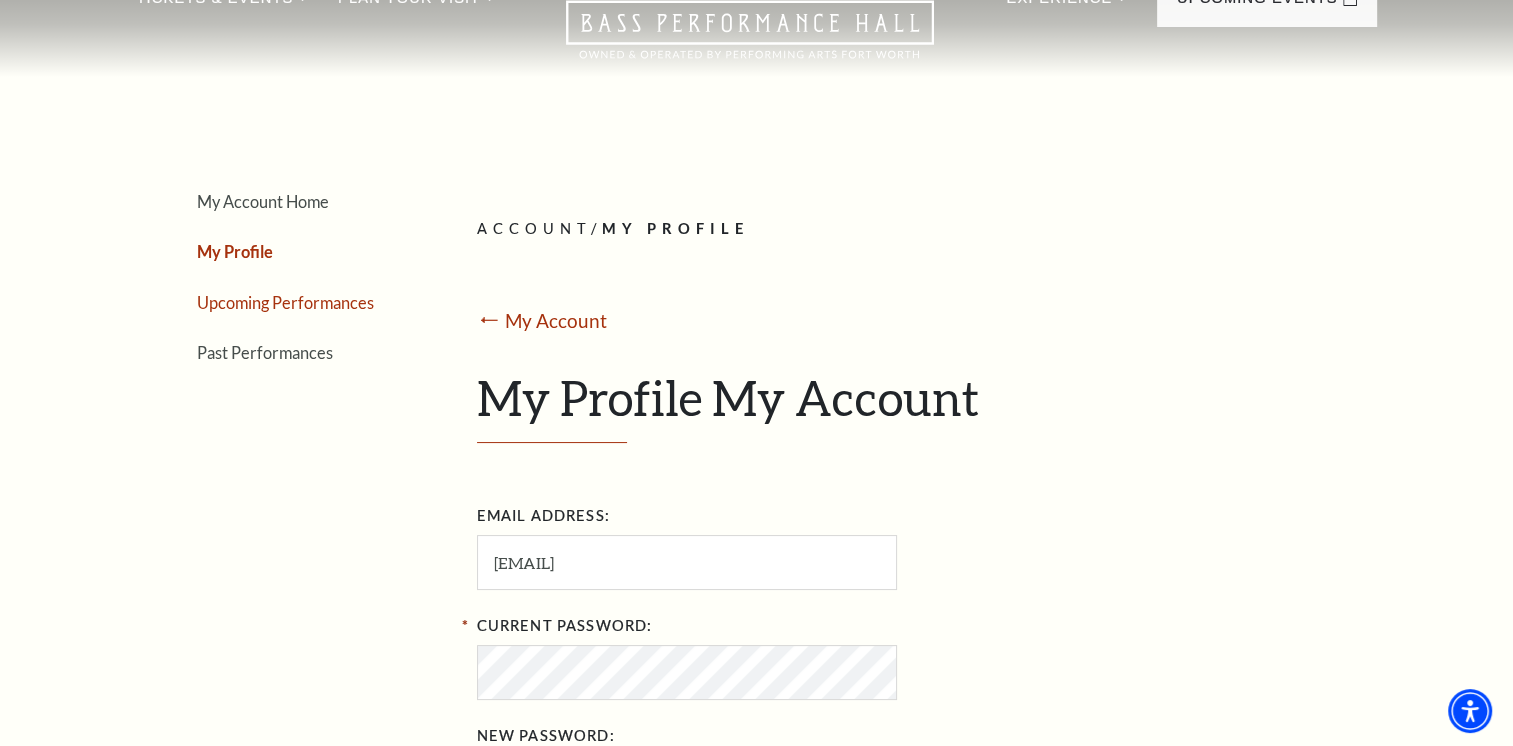 click on "Upcoming Performances" at bounding box center [285, 302] 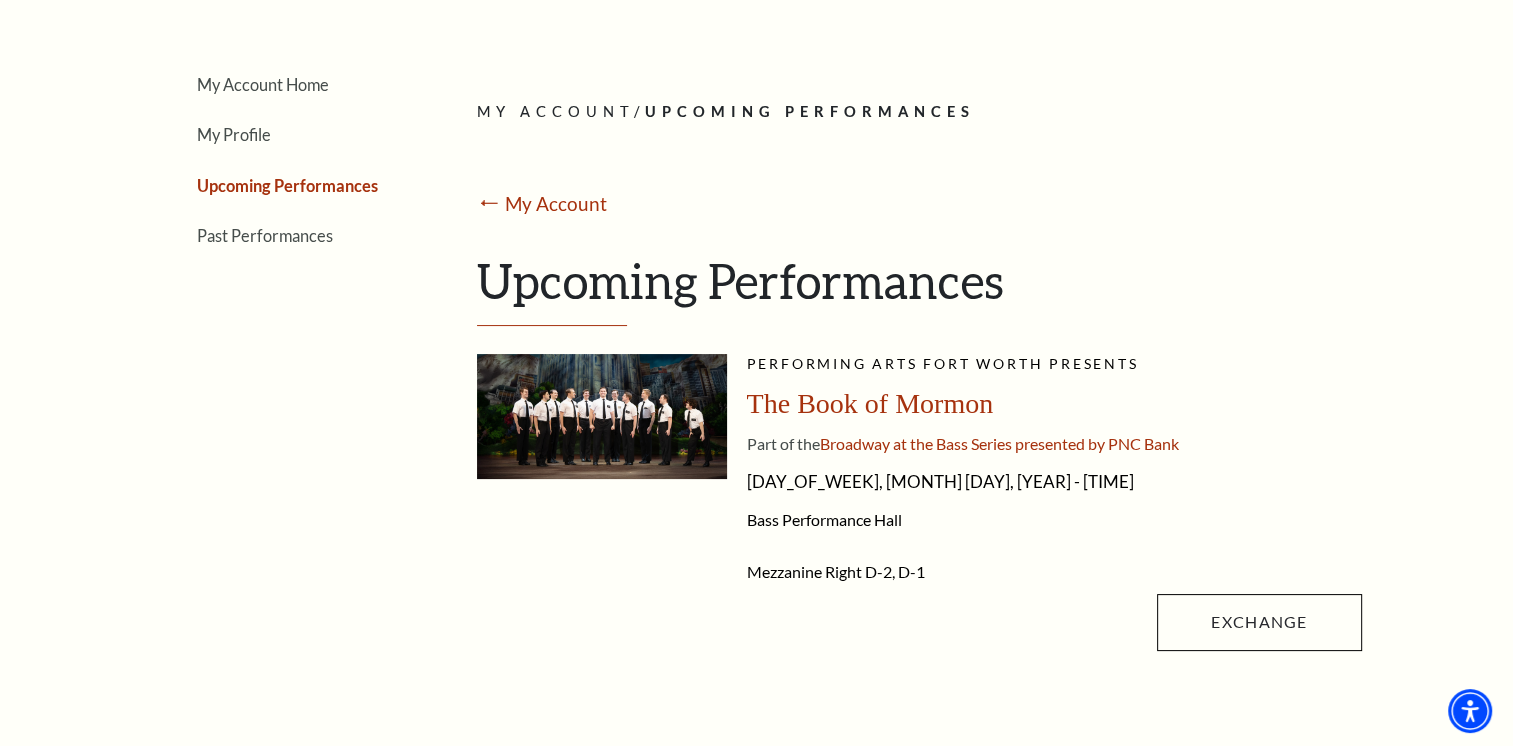 scroll, scrollTop: 400, scrollLeft: 0, axis: vertical 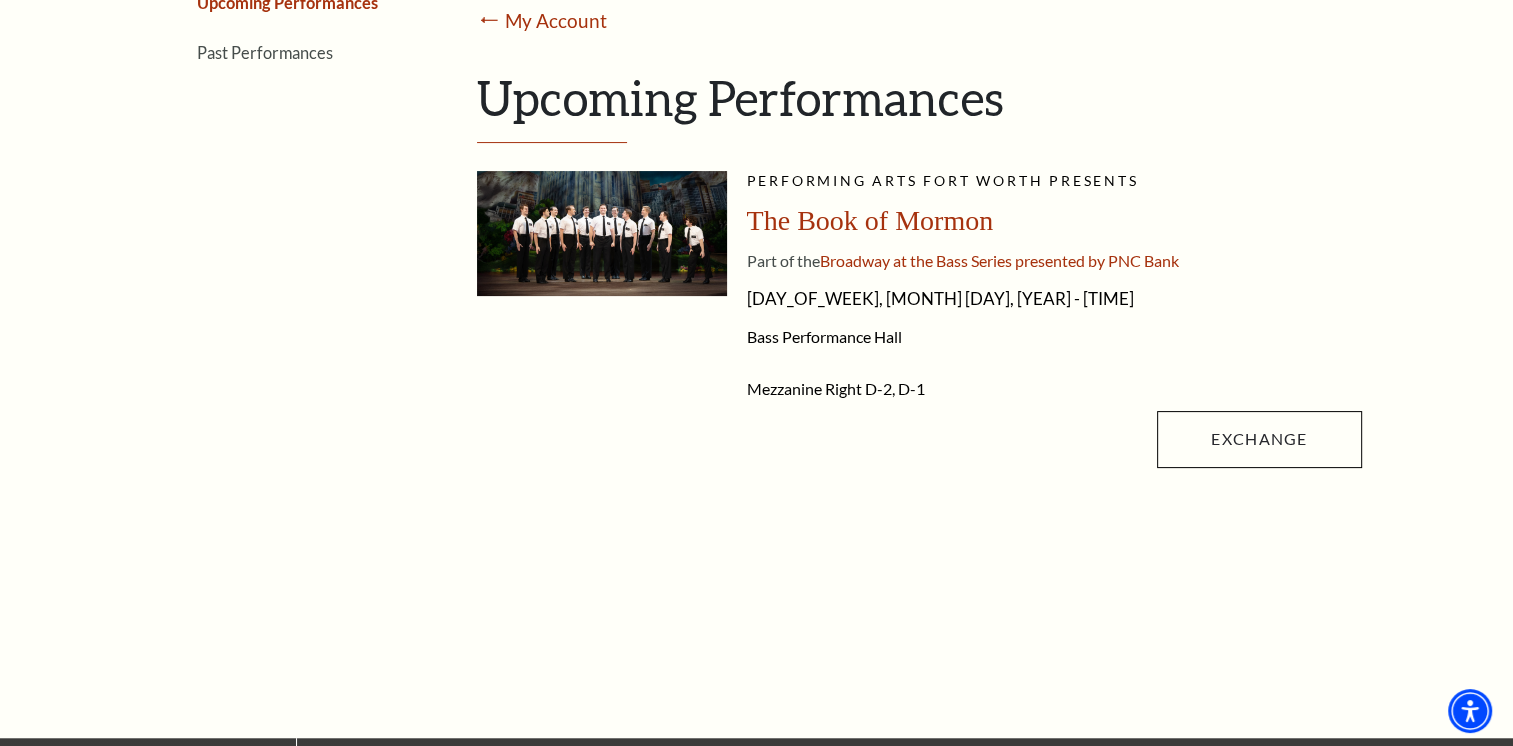 click on "The Book of Mormon" at bounding box center [870, 220] 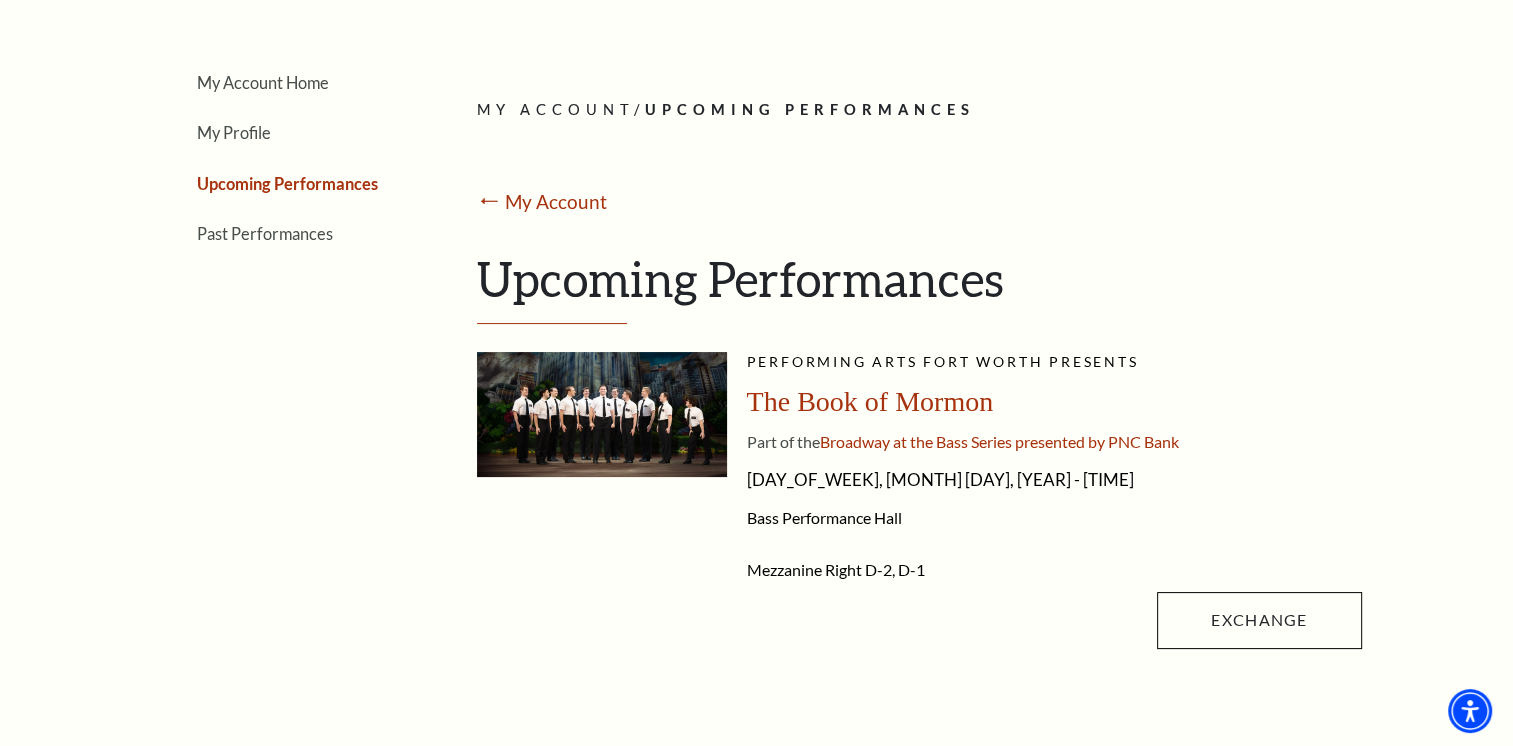 scroll, scrollTop: 0, scrollLeft: 0, axis: both 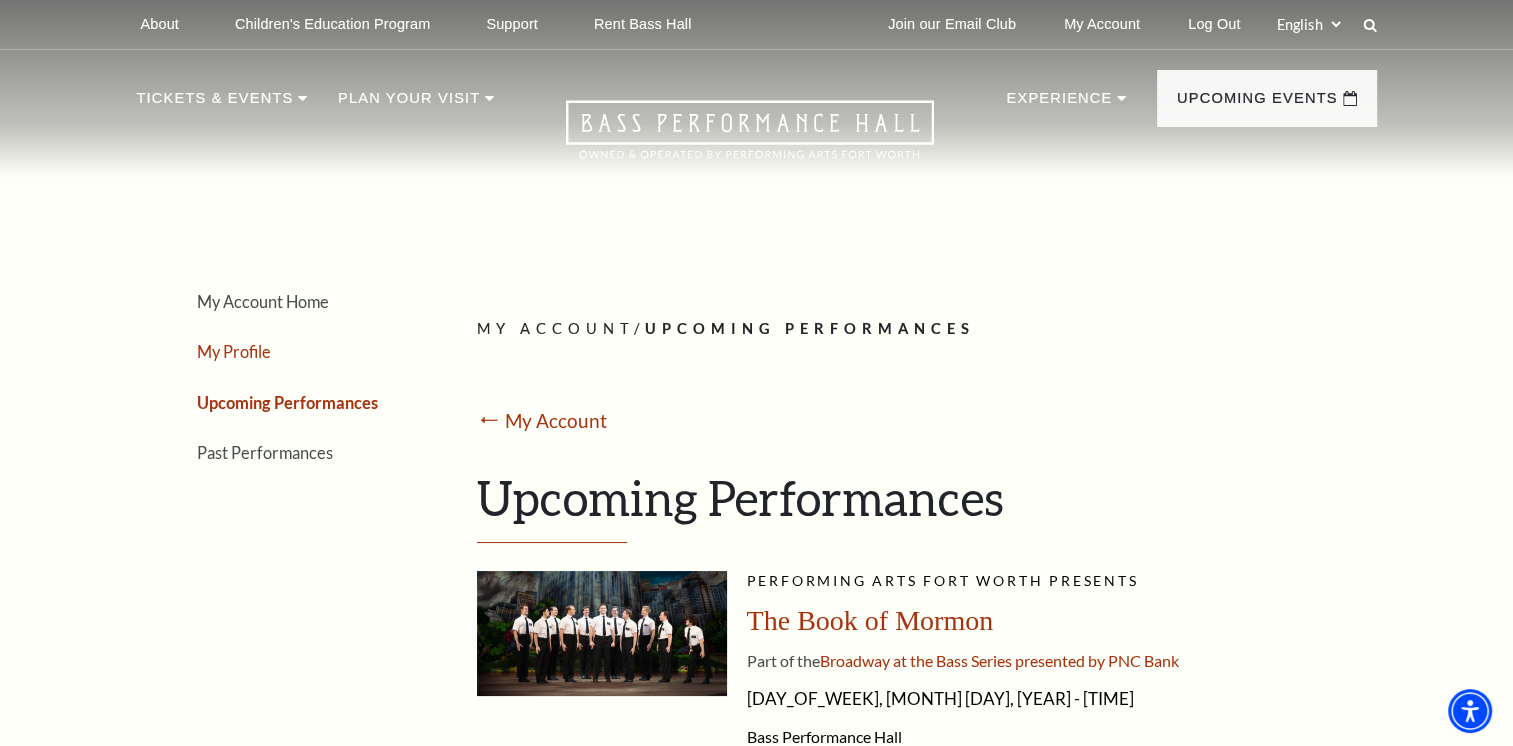 click on "My Profile" at bounding box center [234, 351] 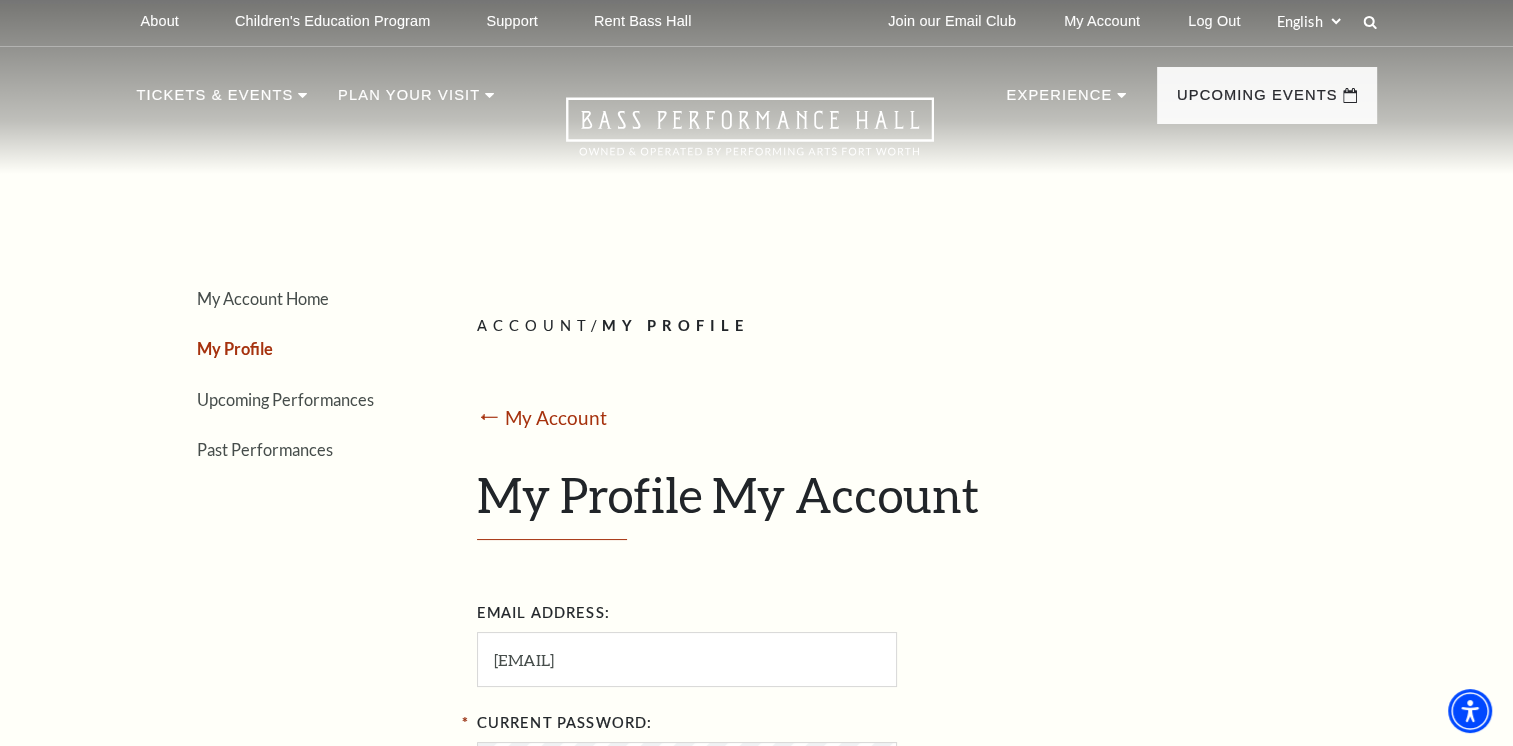 scroll, scrollTop: 0, scrollLeft: 0, axis: both 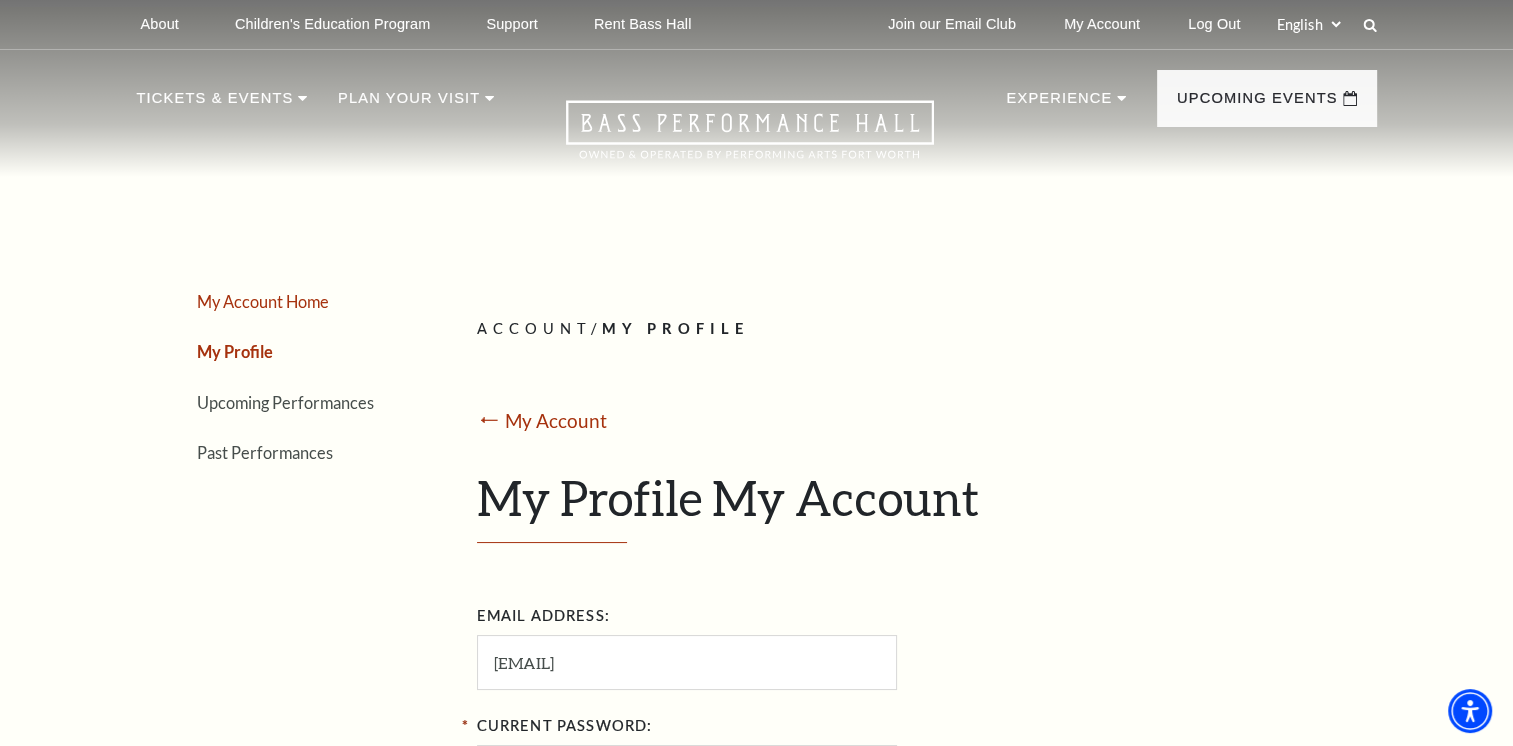 click on "My Account Home" at bounding box center (263, 301) 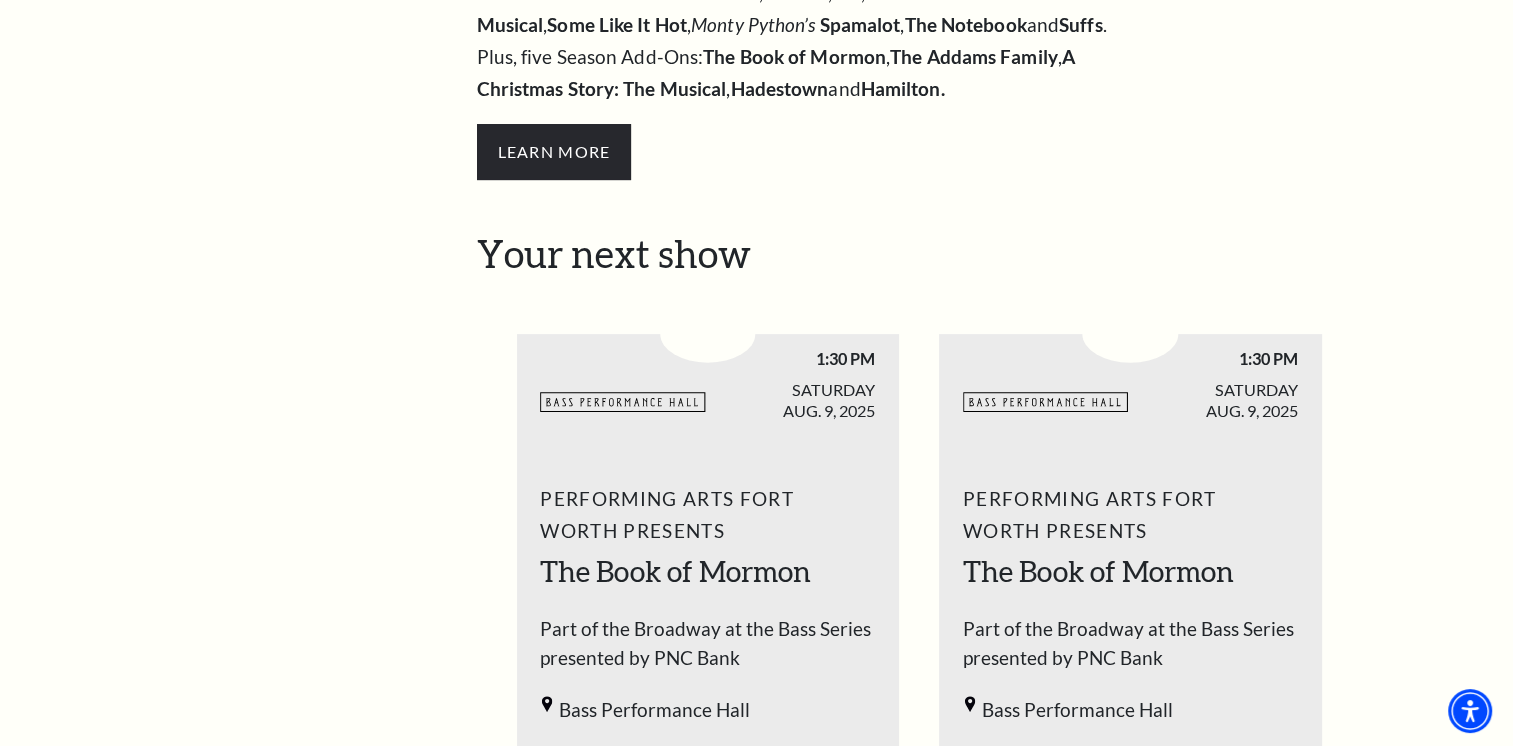 scroll, scrollTop: 600, scrollLeft: 0, axis: vertical 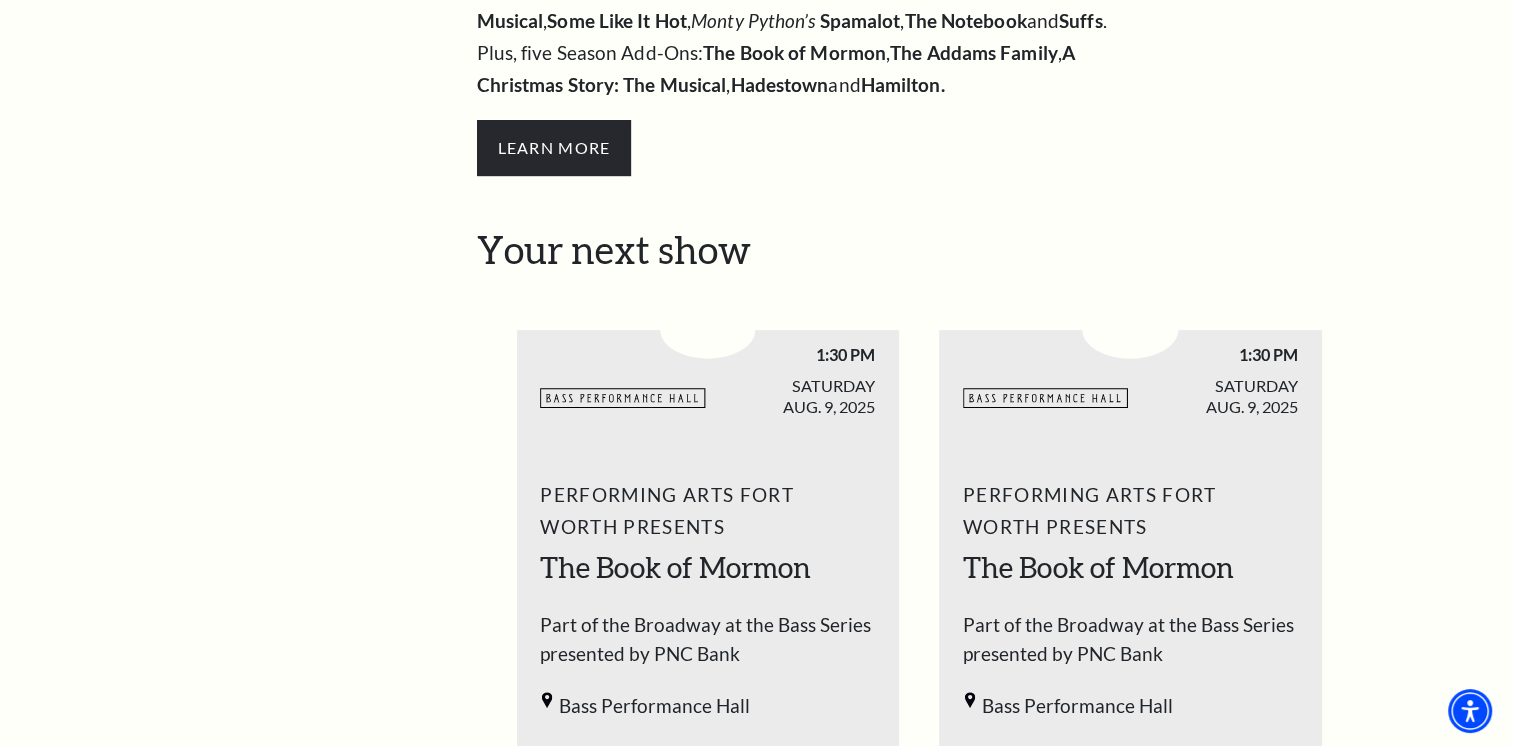 click on "SATURDAY
AUG. 9, 2025" at bounding box center (792, 396) 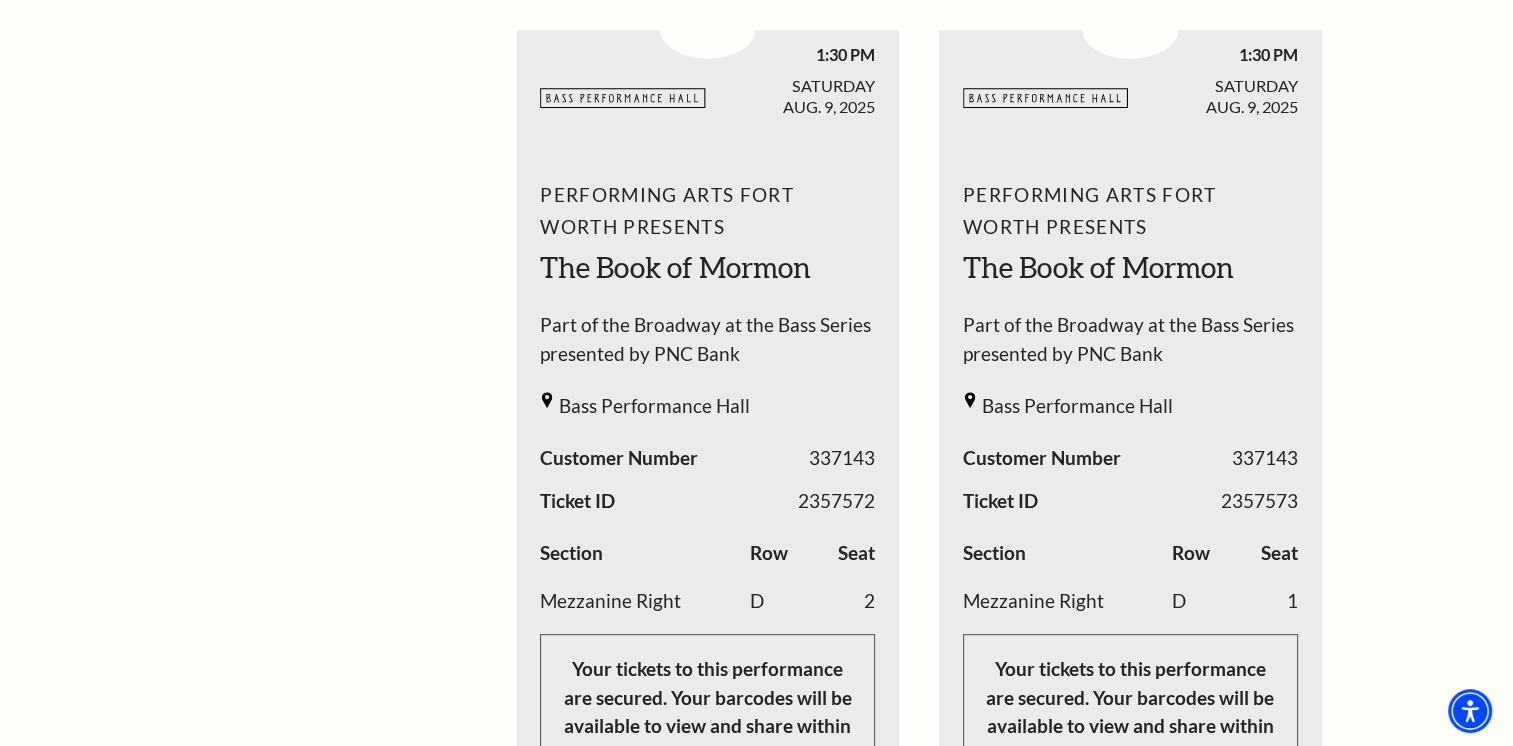 click on "Section" at bounding box center [644, 558] 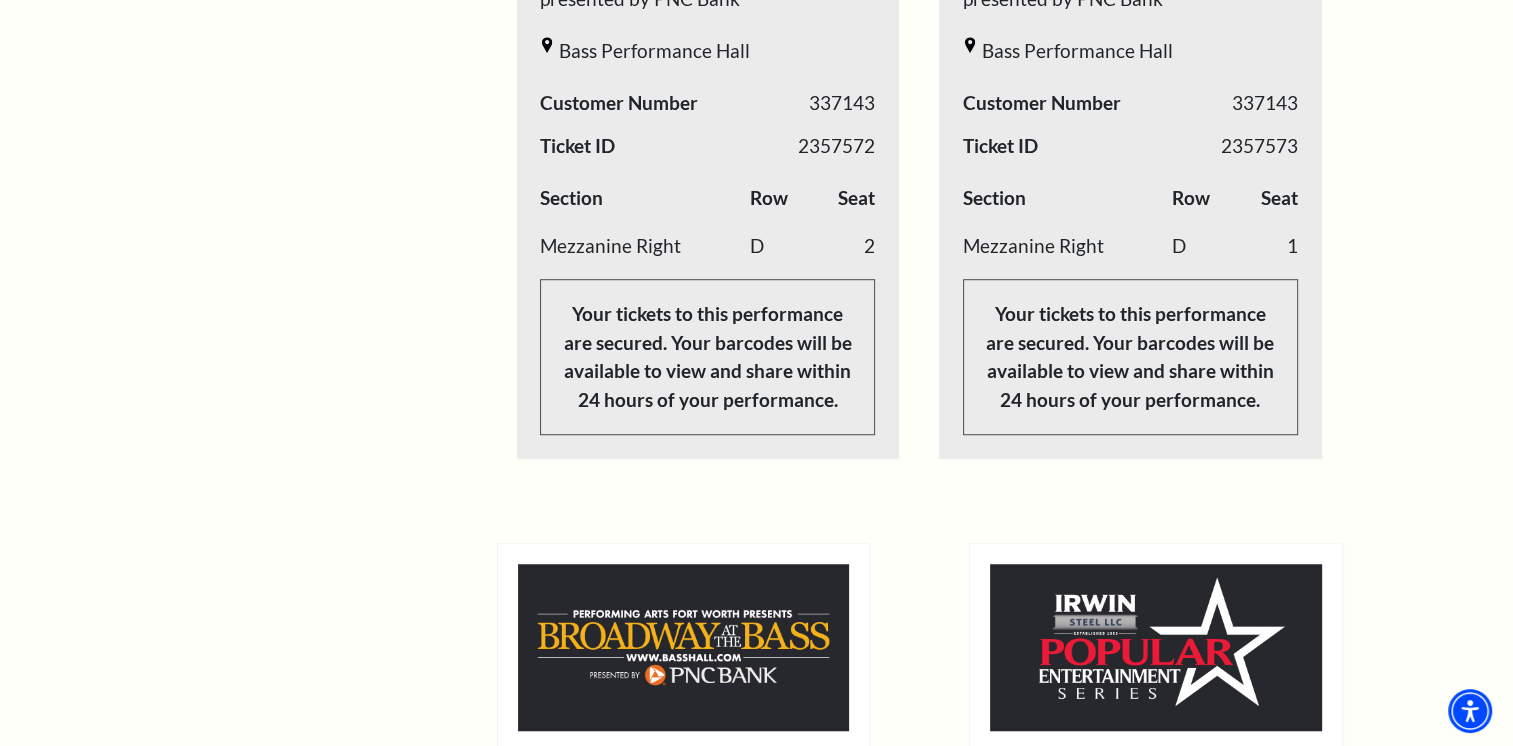 scroll, scrollTop: 1300, scrollLeft: 0, axis: vertical 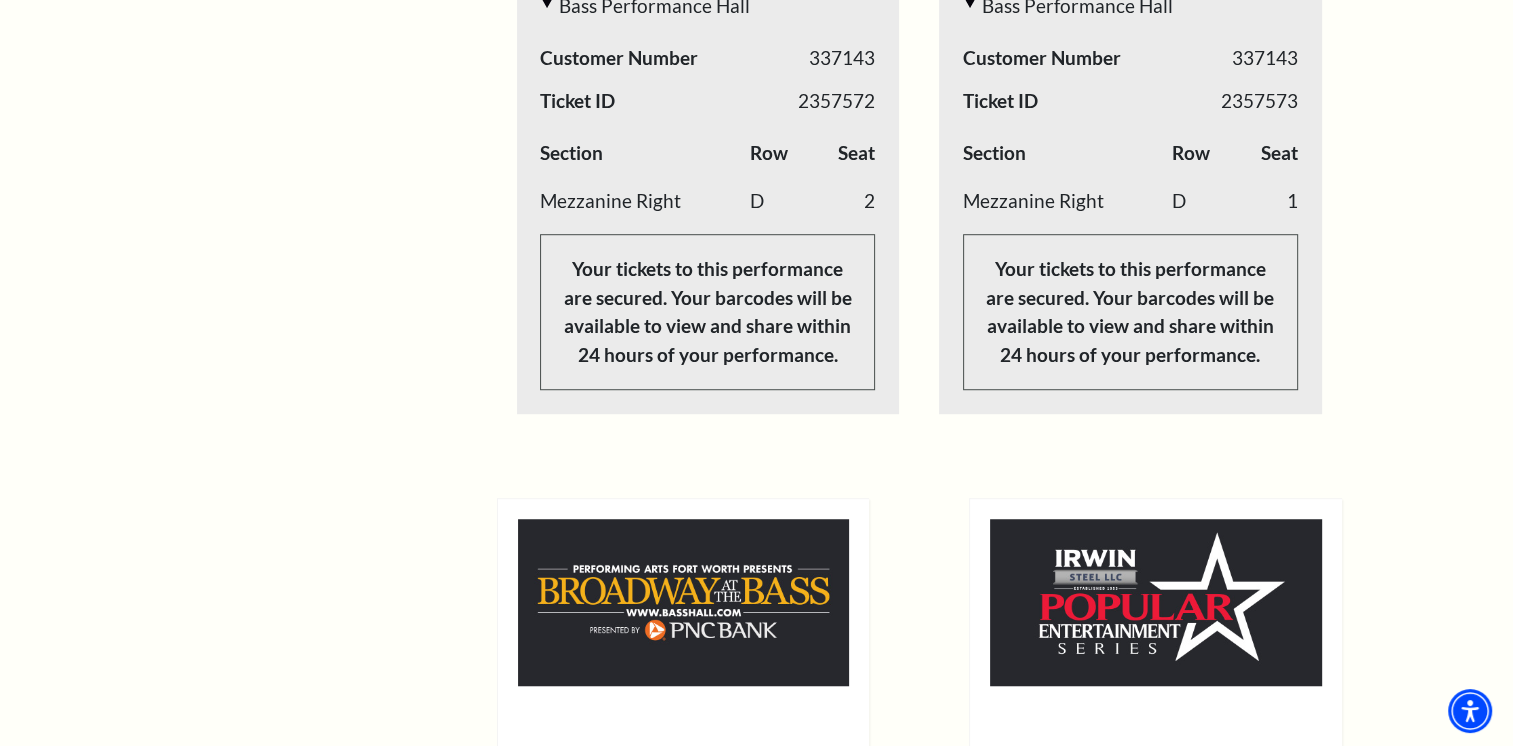click on "Your tickets to this performance are secured. Your barcodes will be available to view and share within 24 hours of your performance." at bounding box center (707, 312) 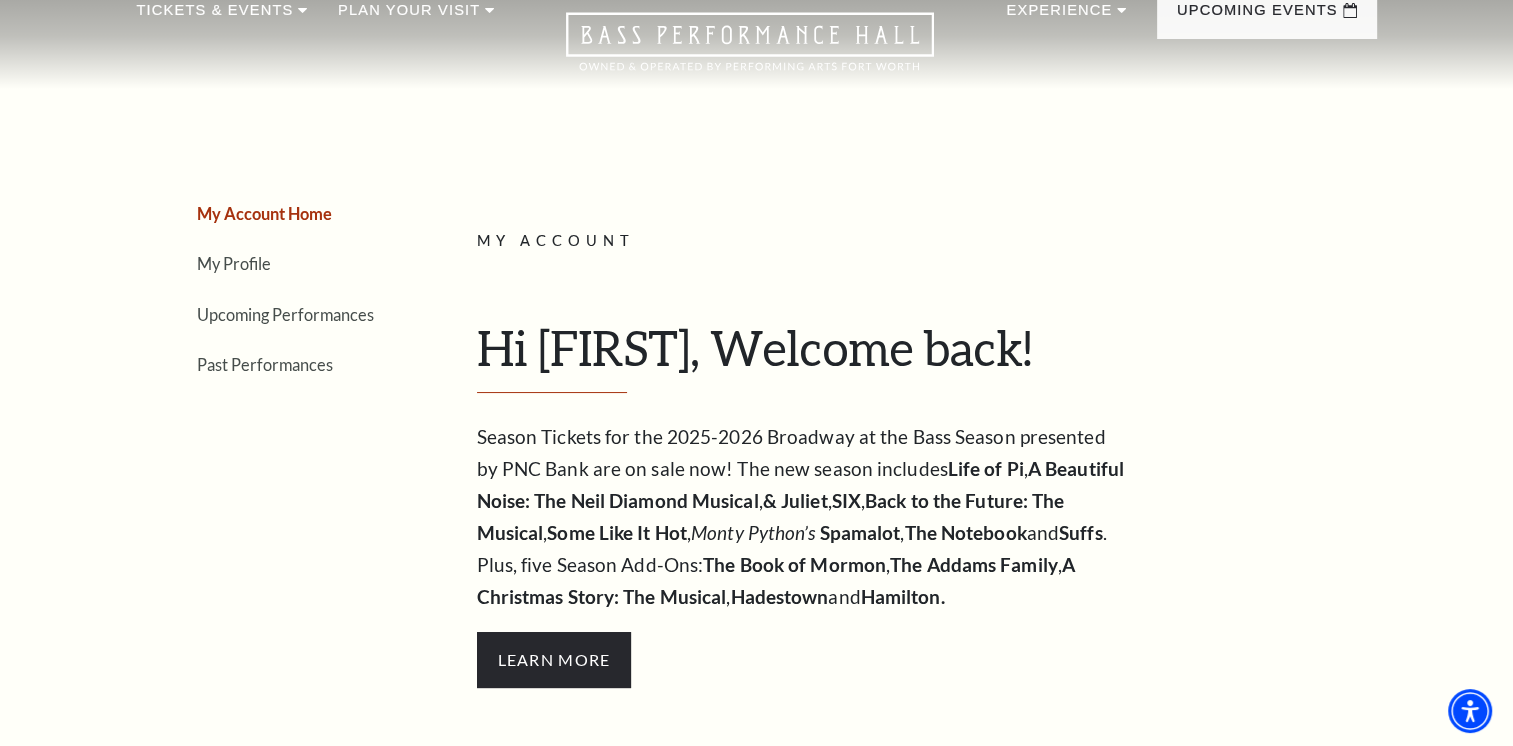 scroll, scrollTop: 0, scrollLeft: 0, axis: both 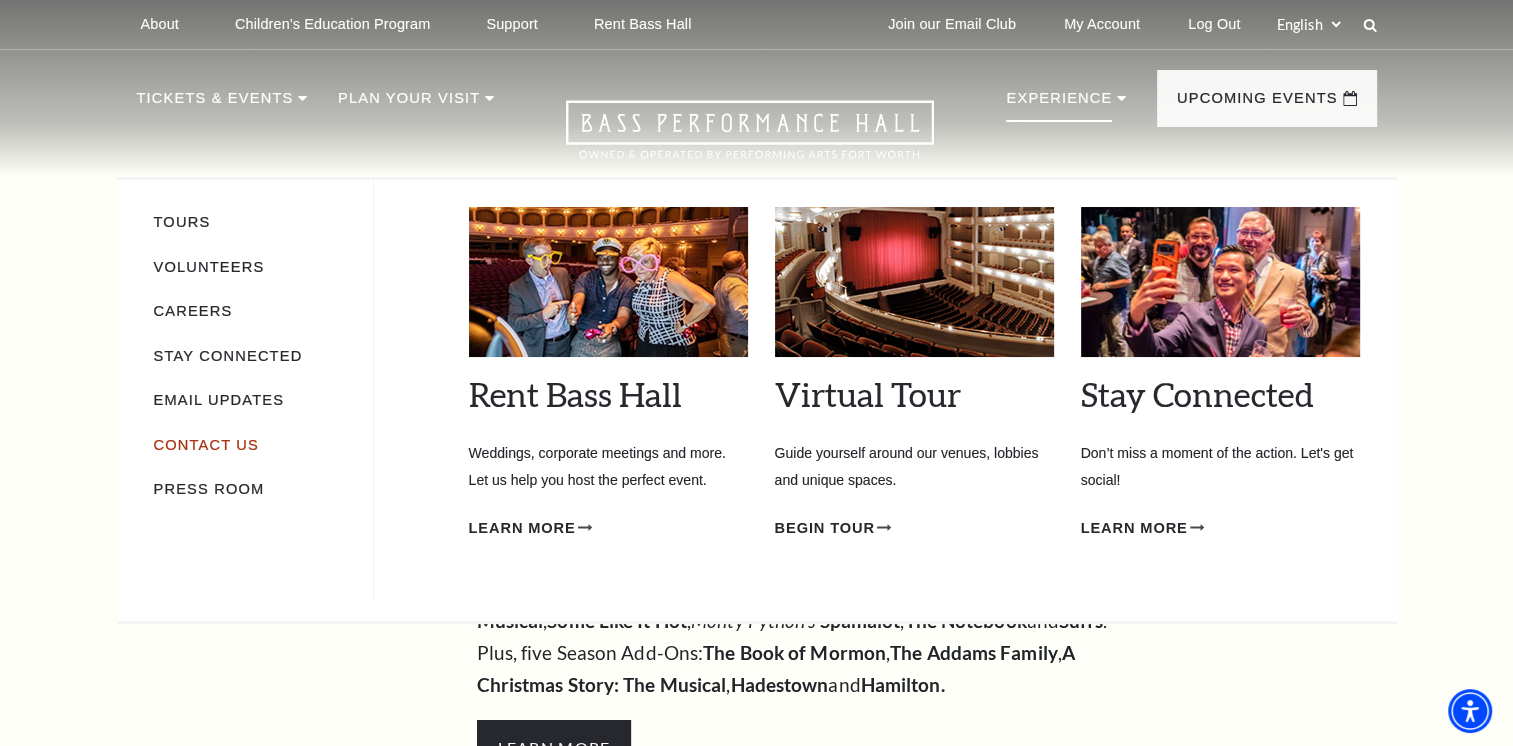 click on "Contact Us" at bounding box center (206, 445) 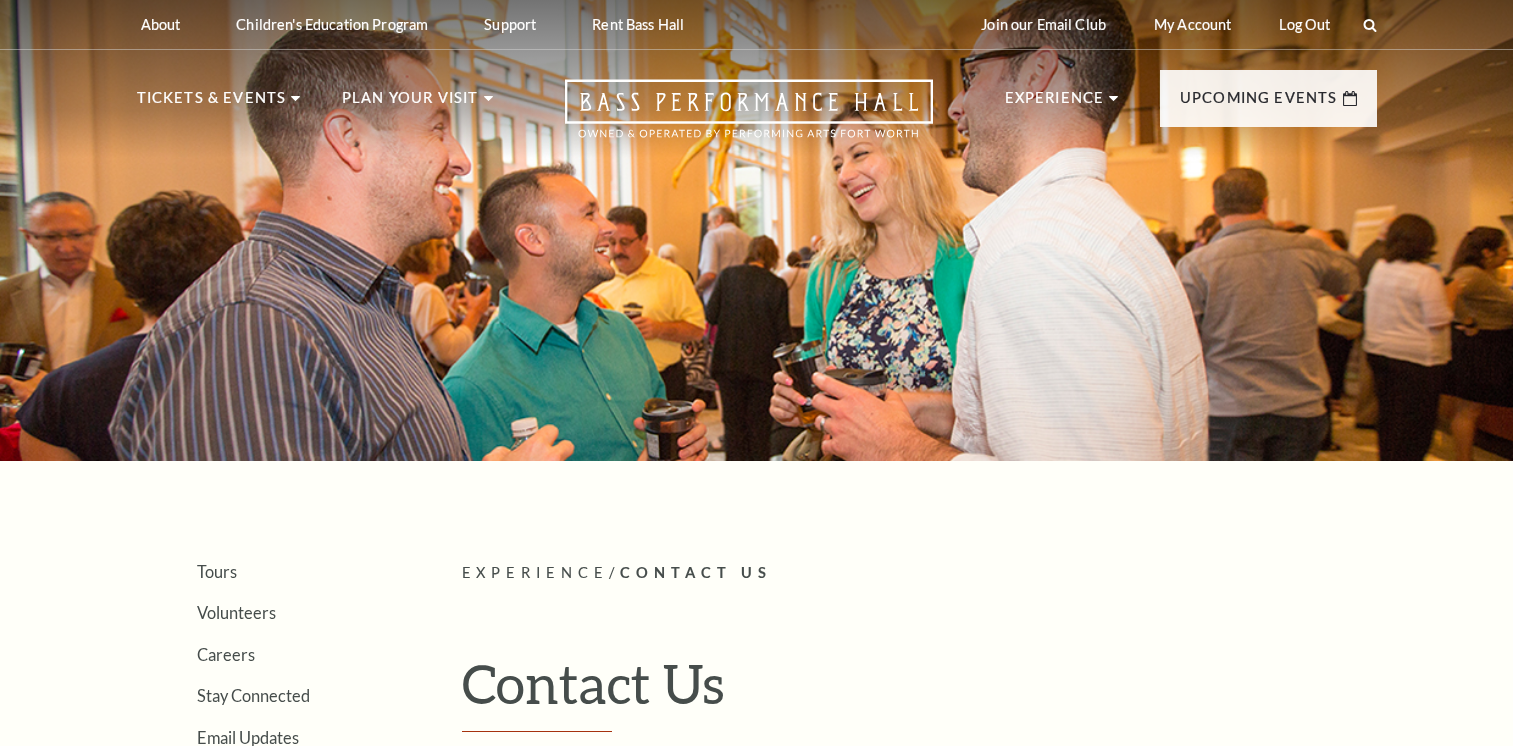 scroll, scrollTop: 0, scrollLeft: 0, axis: both 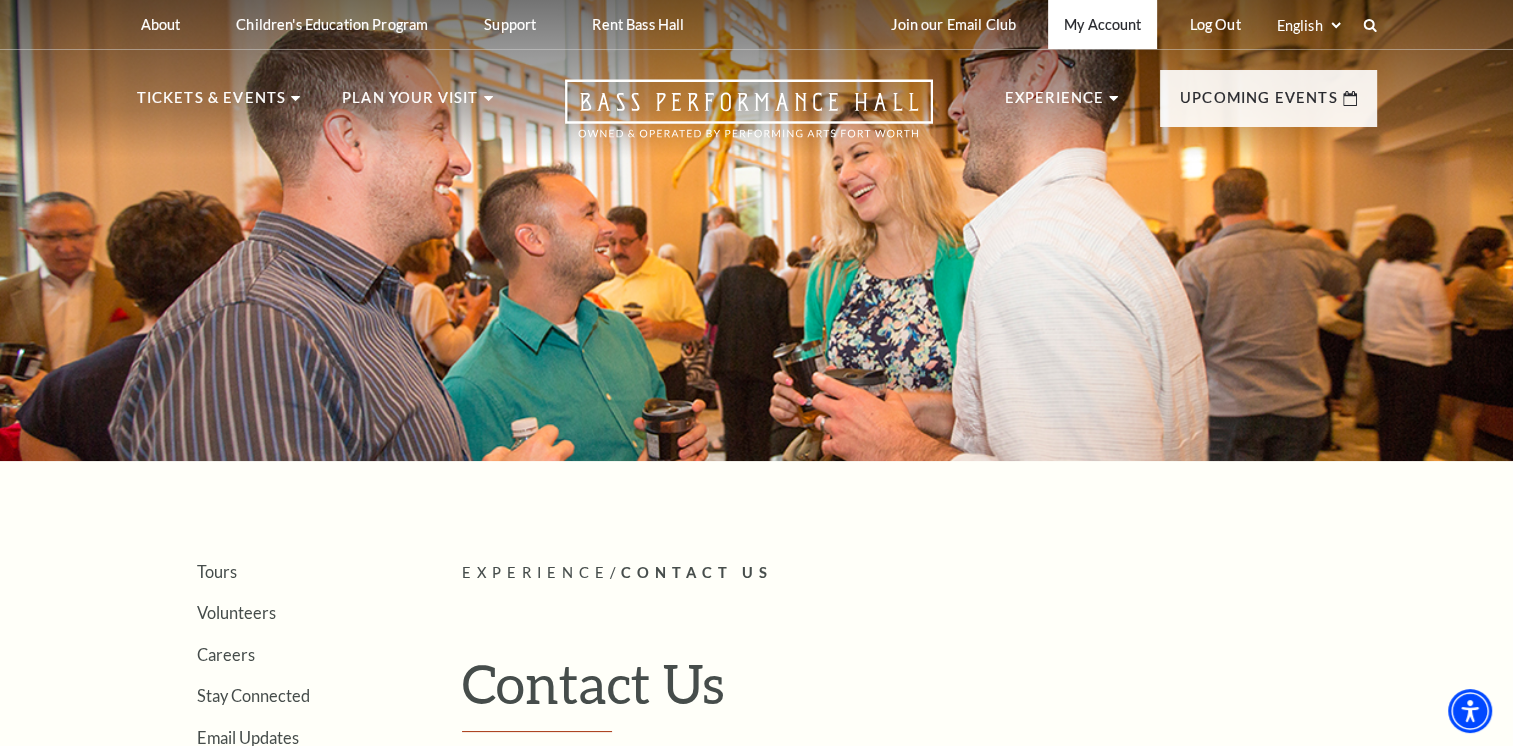 click on "My Account" at bounding box center [1102, 24] 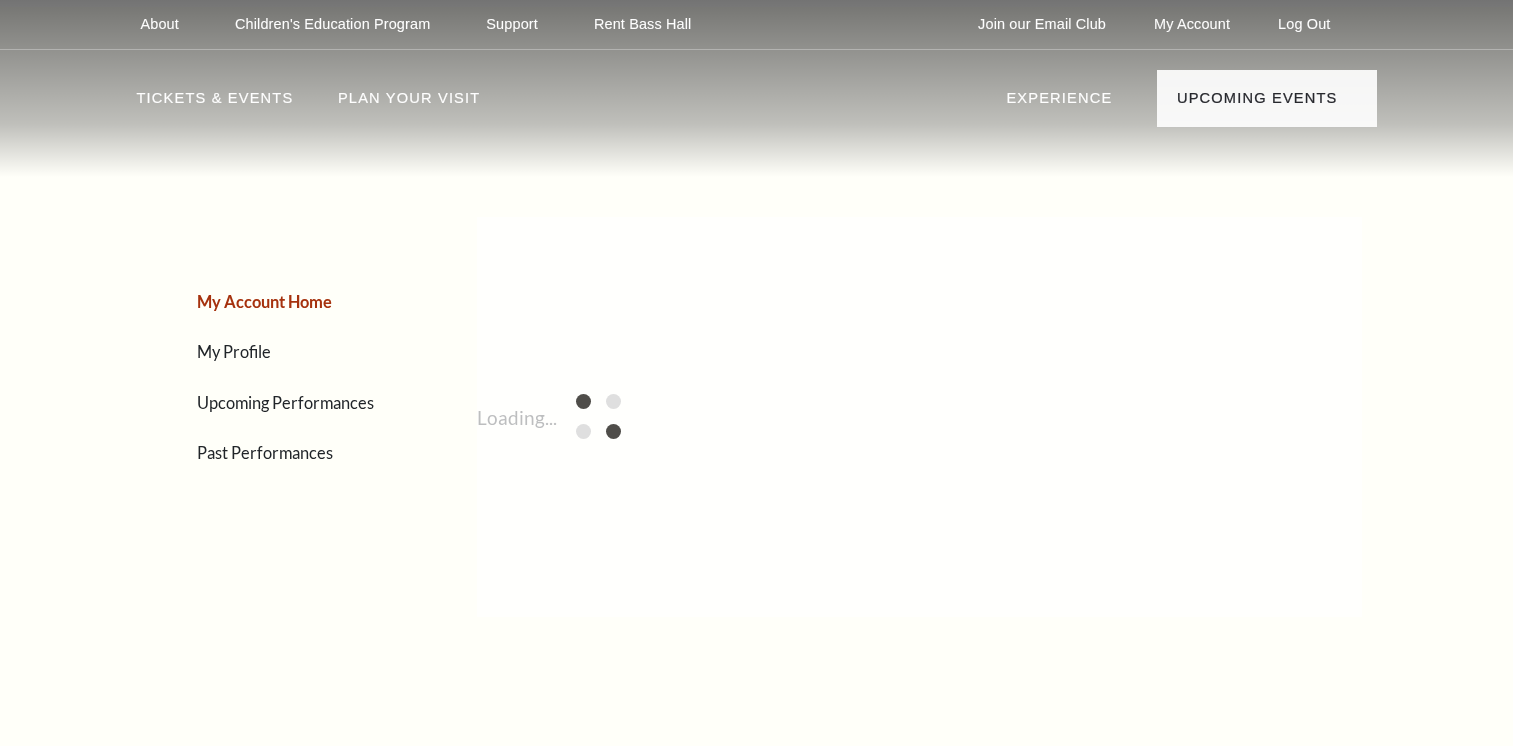 scroll, scrollTop: 0, scrollLeft: 0, axis: both 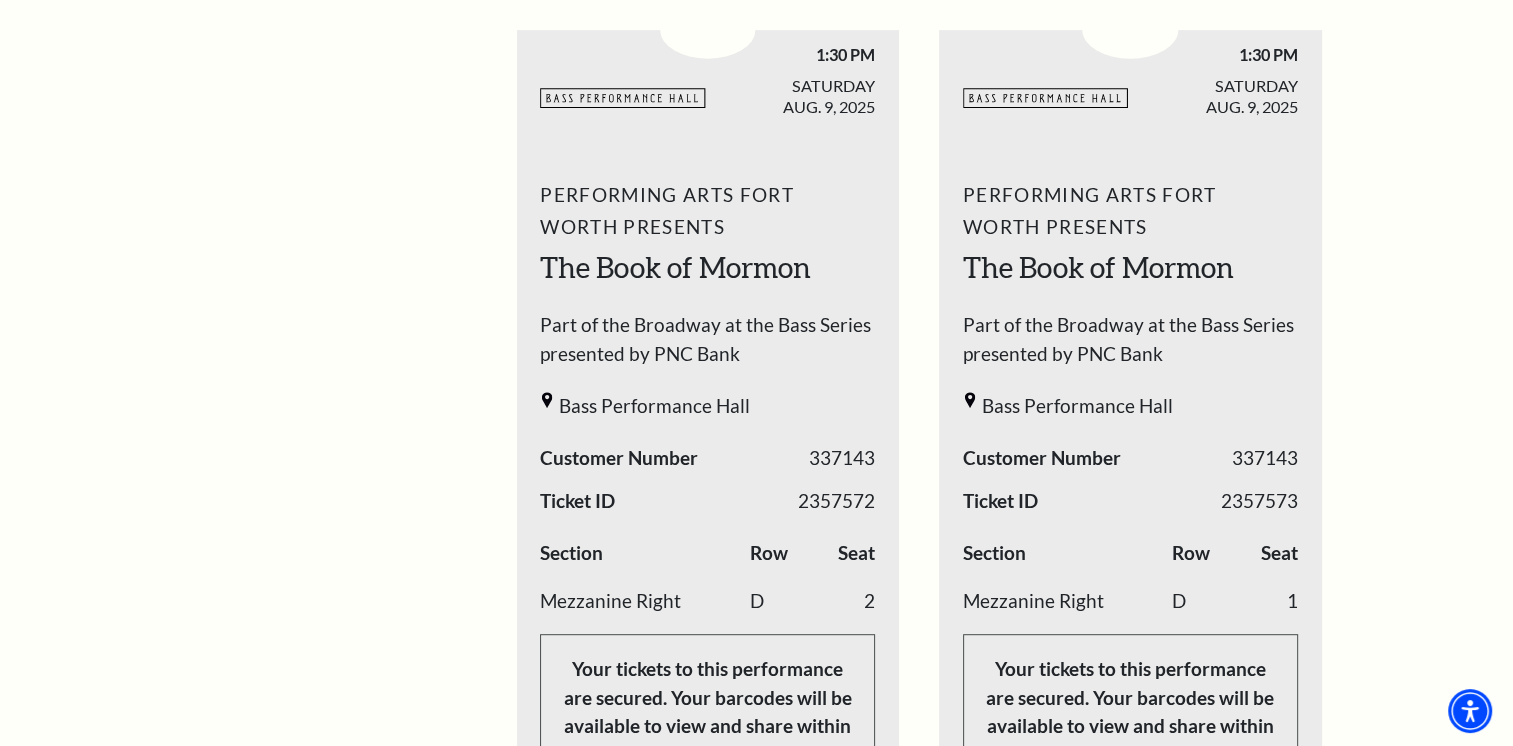 drag, startPoint x: 664, startPoint y: 192, endPoint x: 456, endPoint y: 304, distance: 236.23717 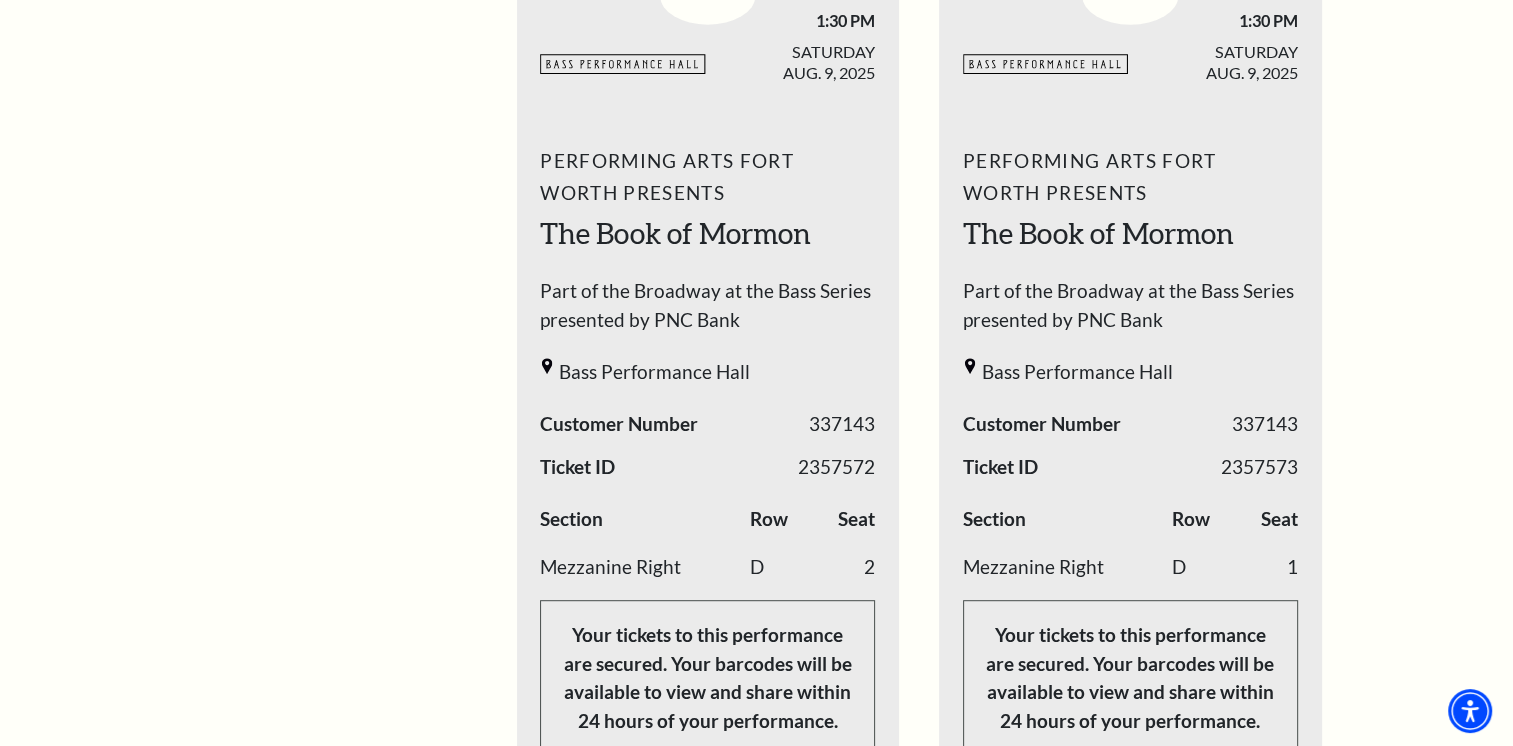 scroll, scrollTop: 900, scrollLeft: 0, axis: vertical 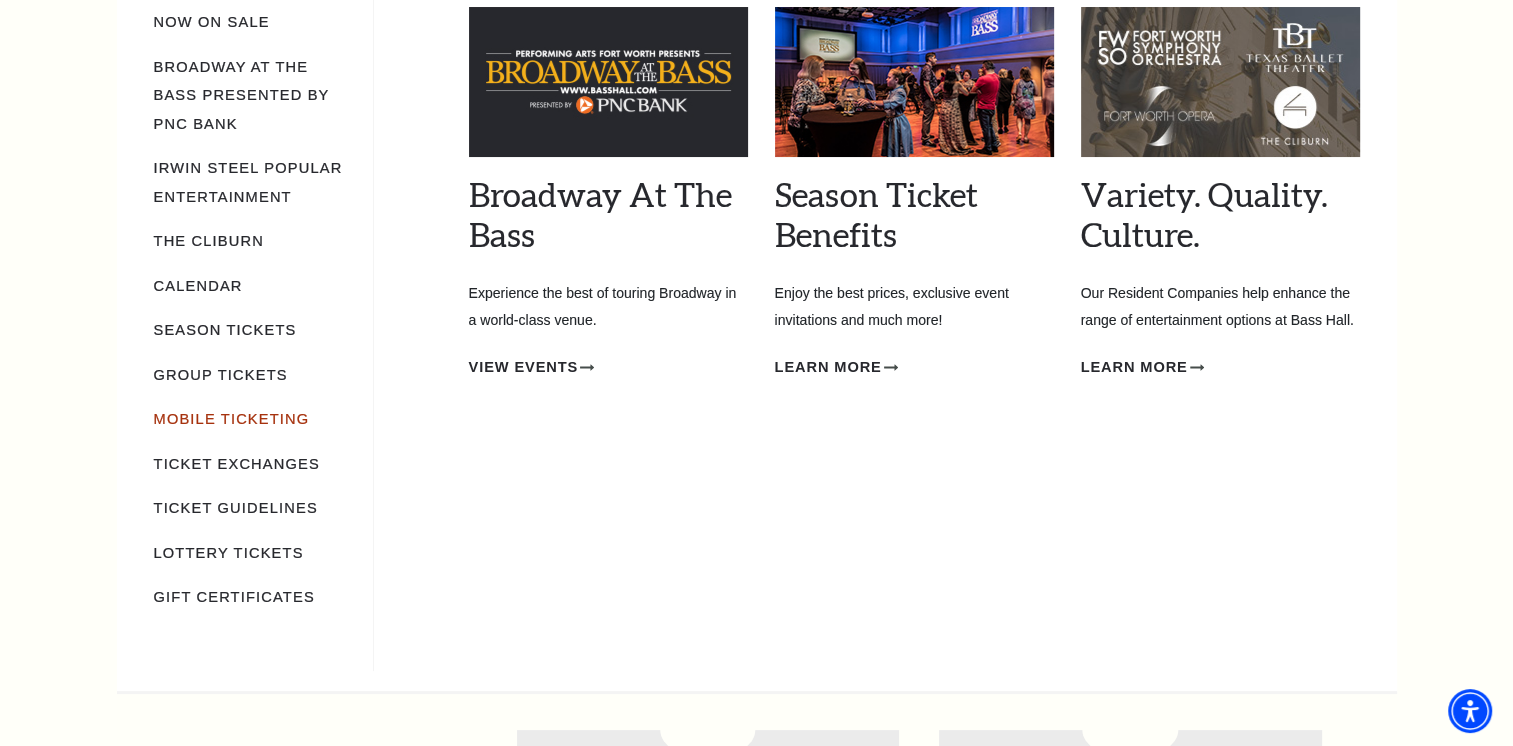 click on "Mobile Ticketing" at bounding box center (232, 419) 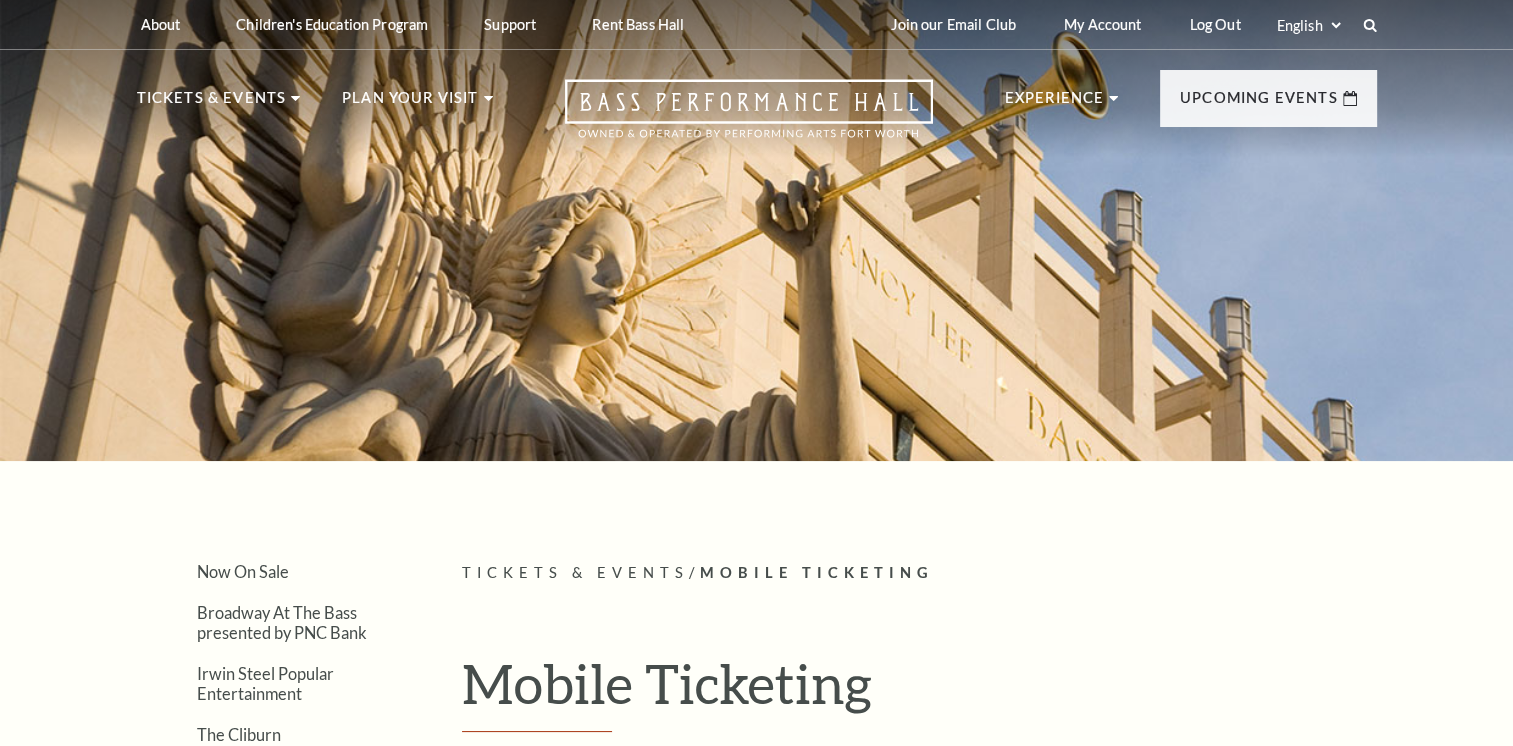 scroll, scrollTop: 500, scrollLeft: 0, axis: vertical 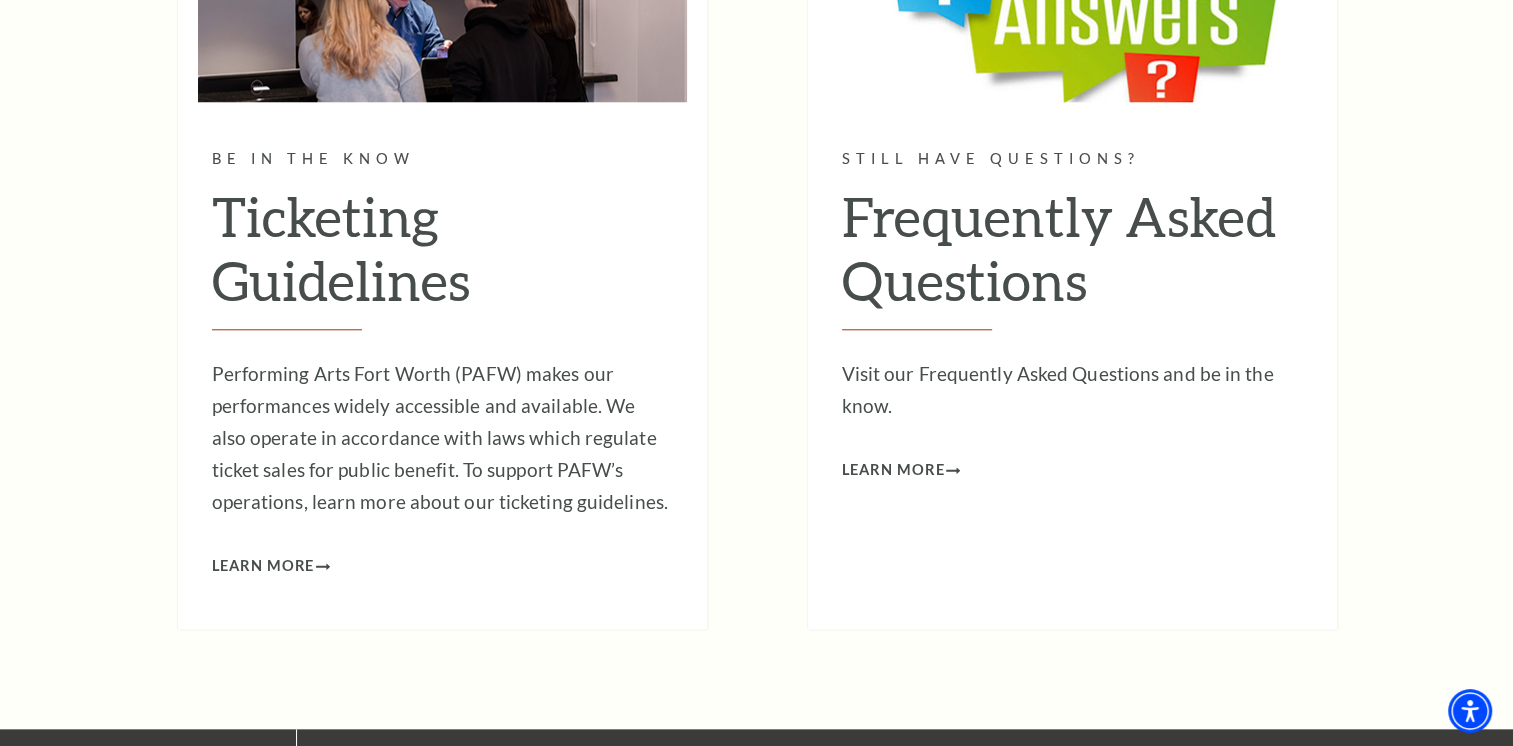 click on "Visit our Frequently Asked Questions and be in the know." at bounding box center (1072, 390) 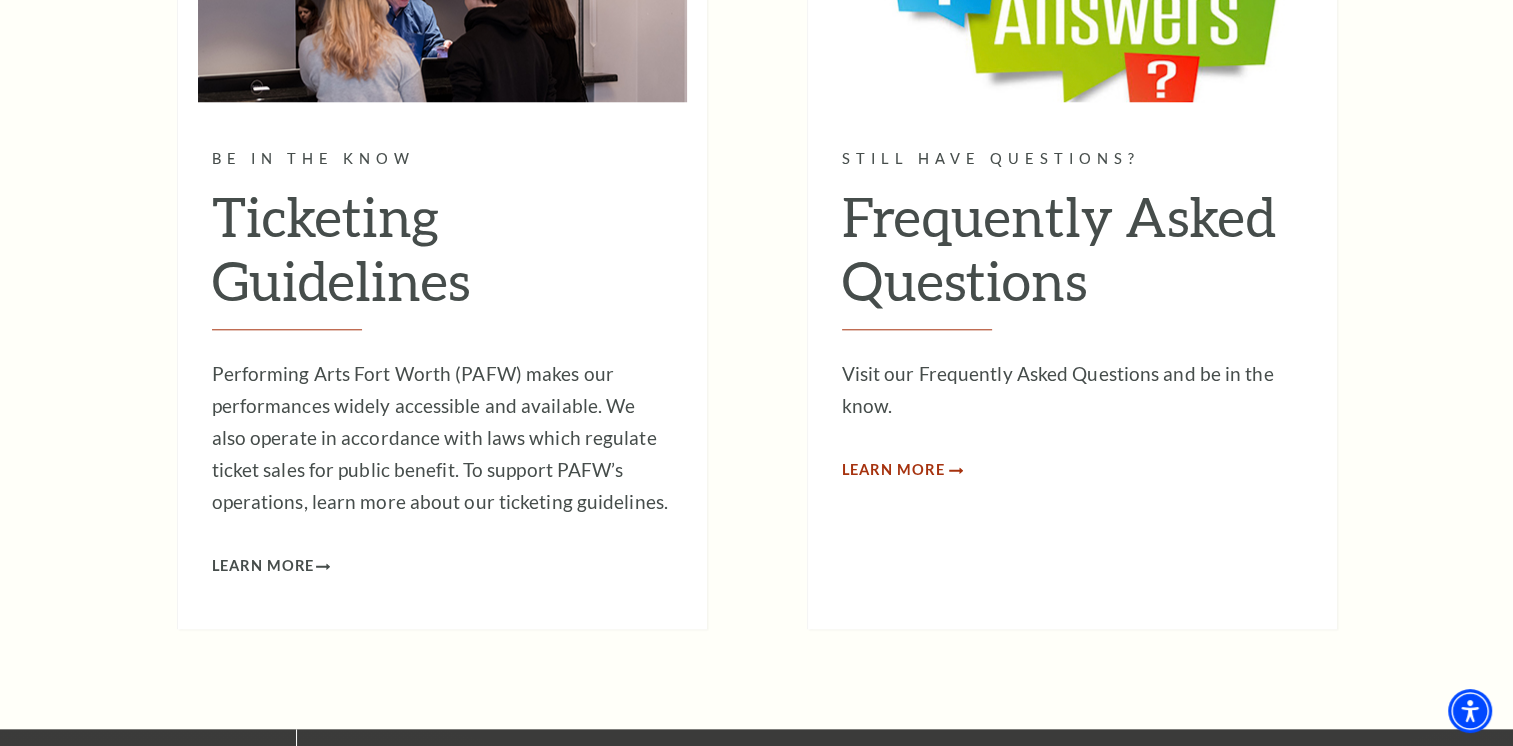click on "Learn More" at bounding box center (893, 470) 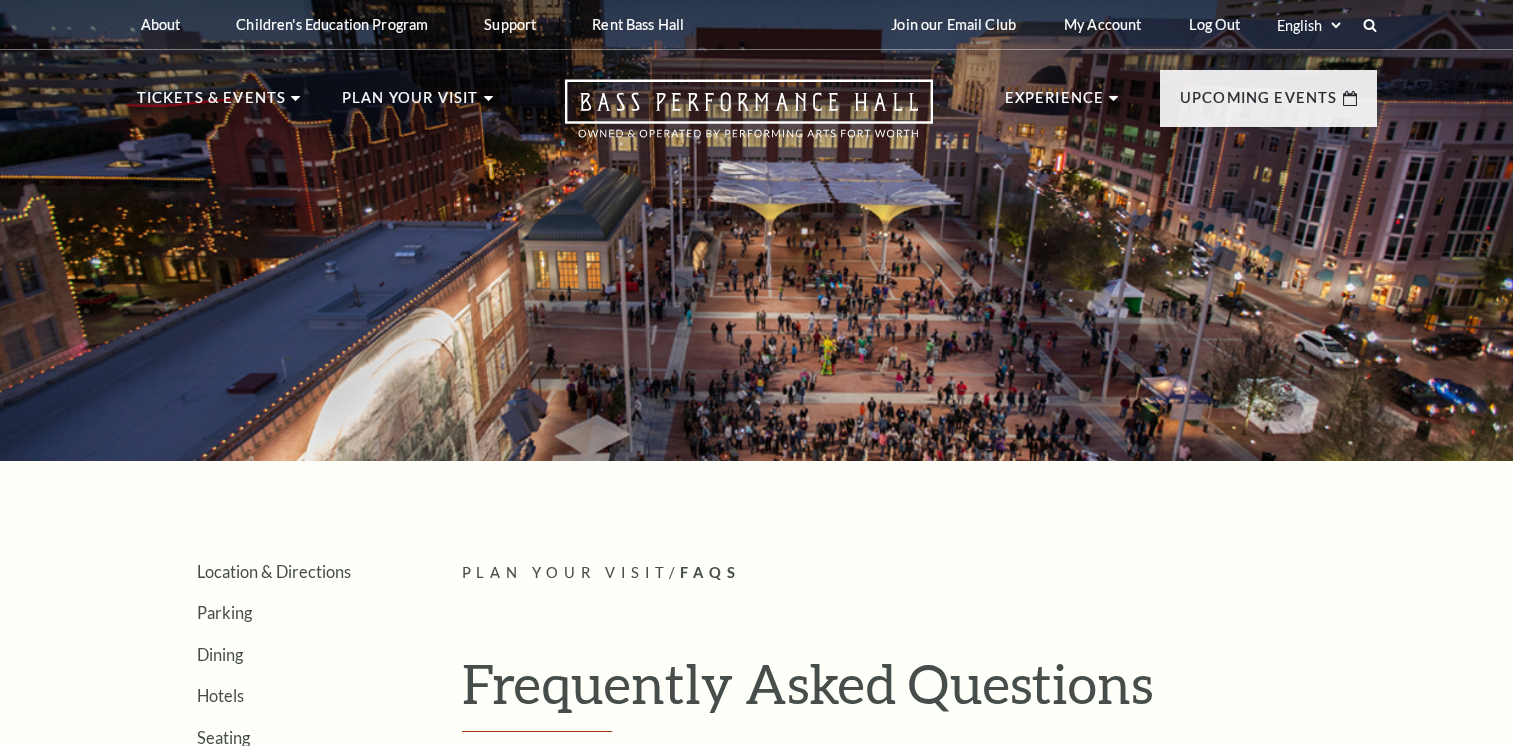 scroll, scrollTop: 147, scrollLeft: 0, axis: vertical 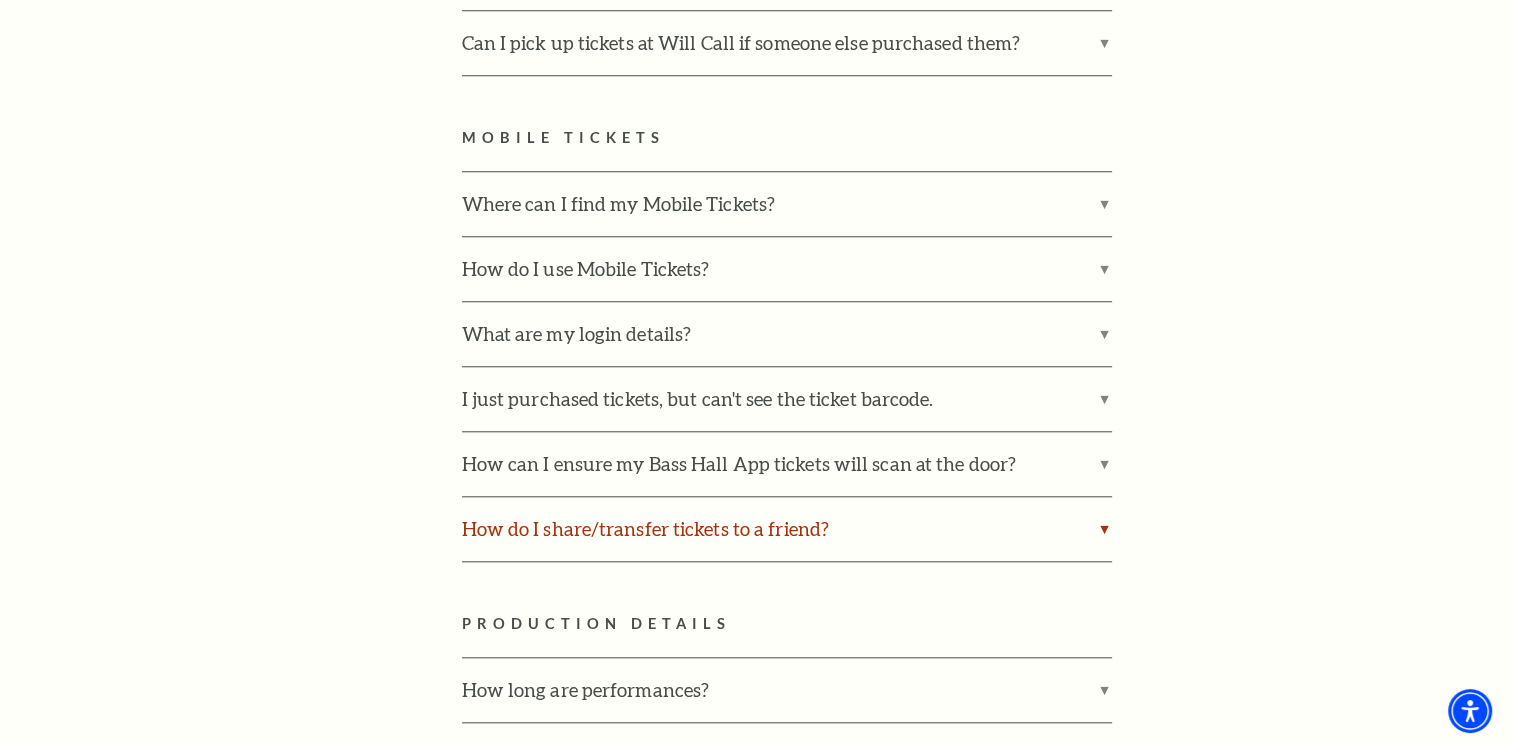 click on "How do I share/transfer tickets to a friend?" at bounding box center [787, 529] 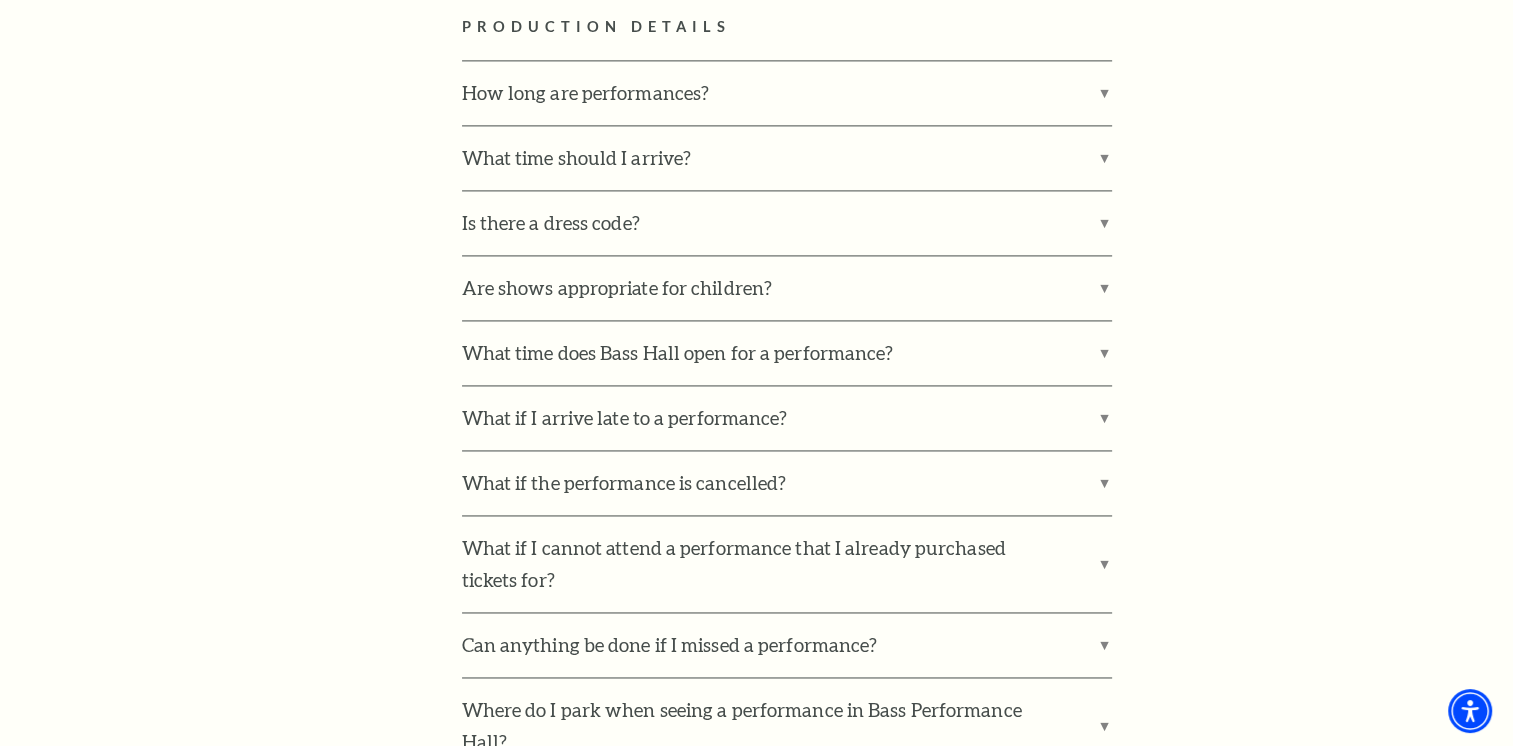 scroll, scrollTop: 2900, scrollLeft: 0, axis: vertical 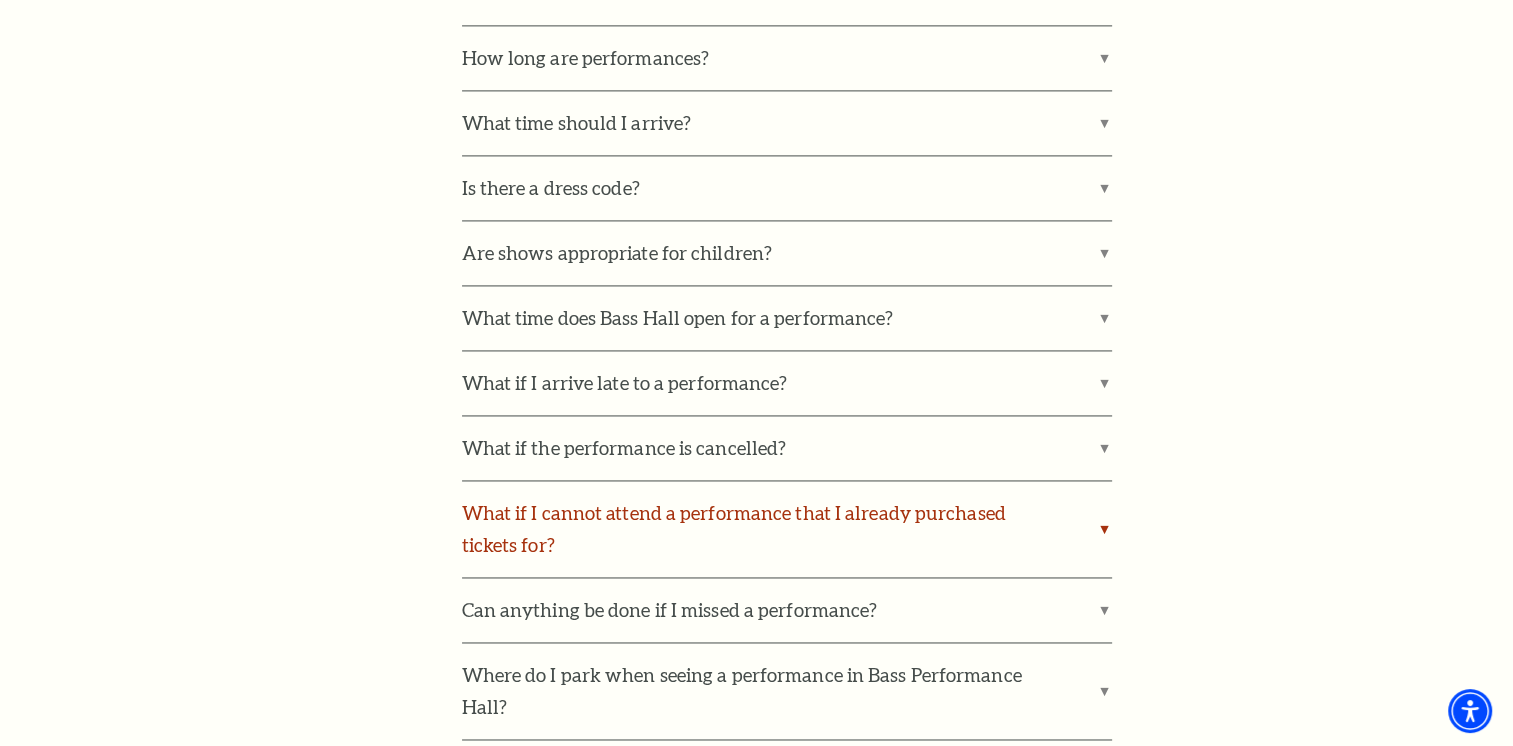 click on "What if I cannot attend a performance that I already purchased tickets for?" at bounding box center [787, 529] 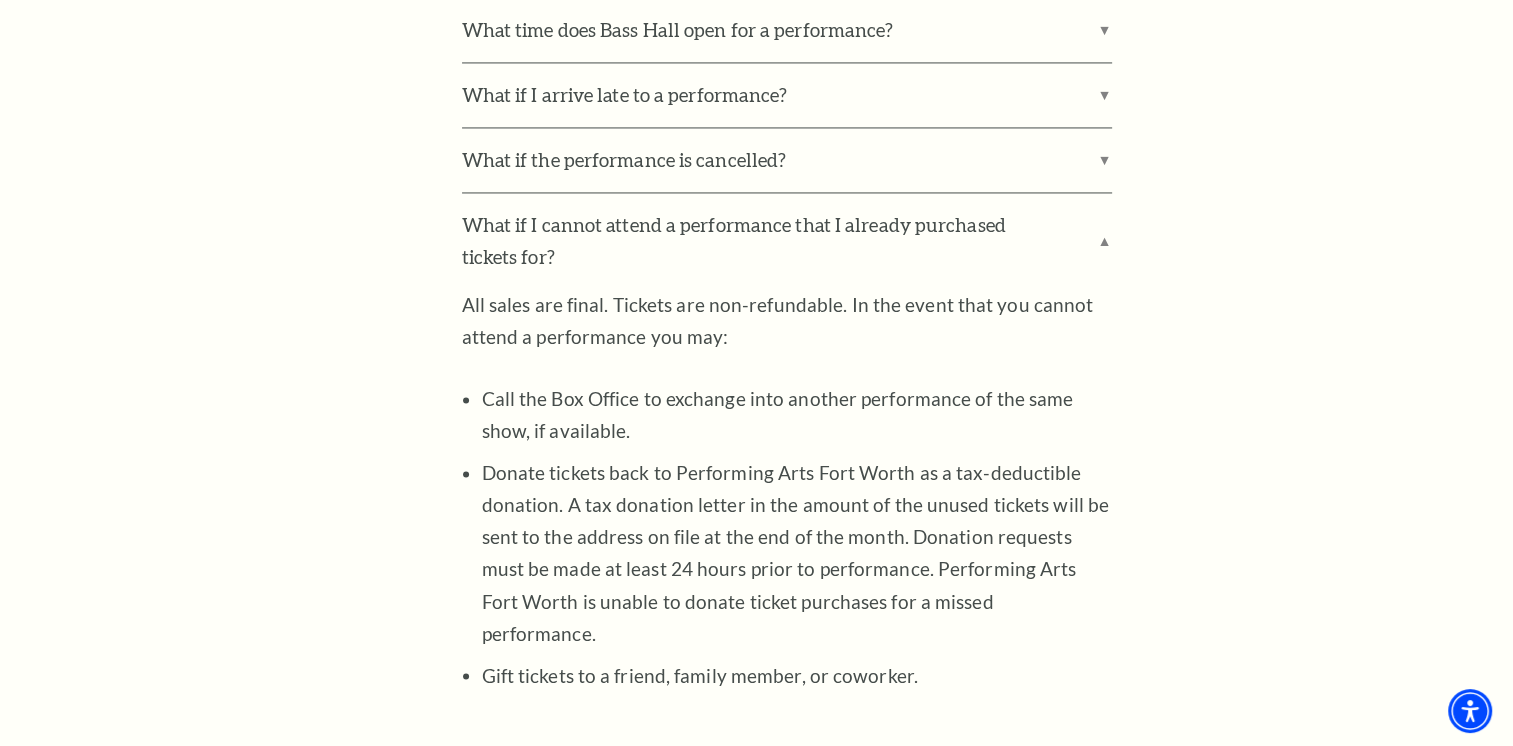 scroll, scrollTop: 3200, scrollLeft: 0, axis: vertical 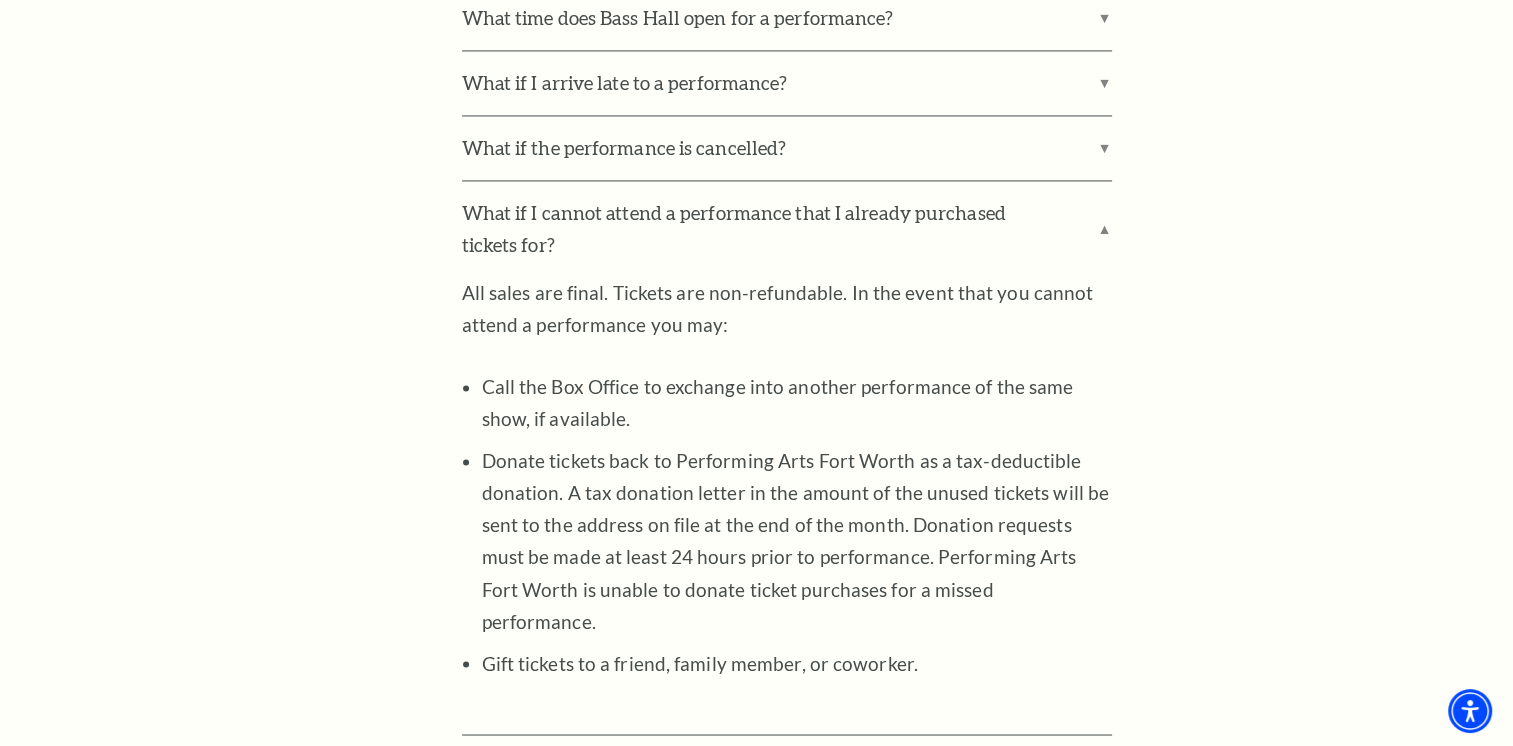 click on "Location & Directions
Parking
Dining
Hotels
Seating
Accessibility
Helpful Hints
Safety & Security
FAQs" at bounding box center (269, 157) 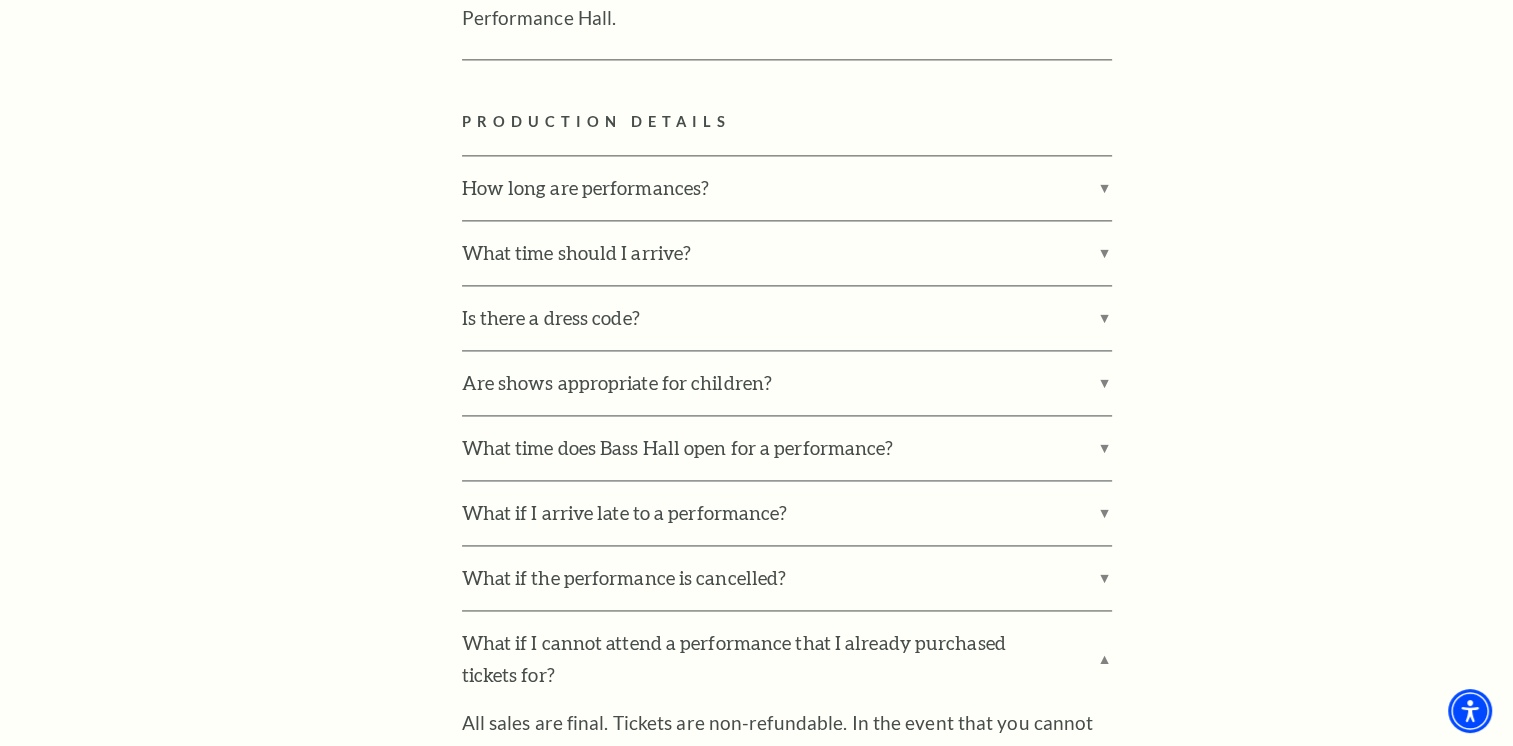 scroll, scrollTop: 2600, scrollLeft: 0, axis: vertical 